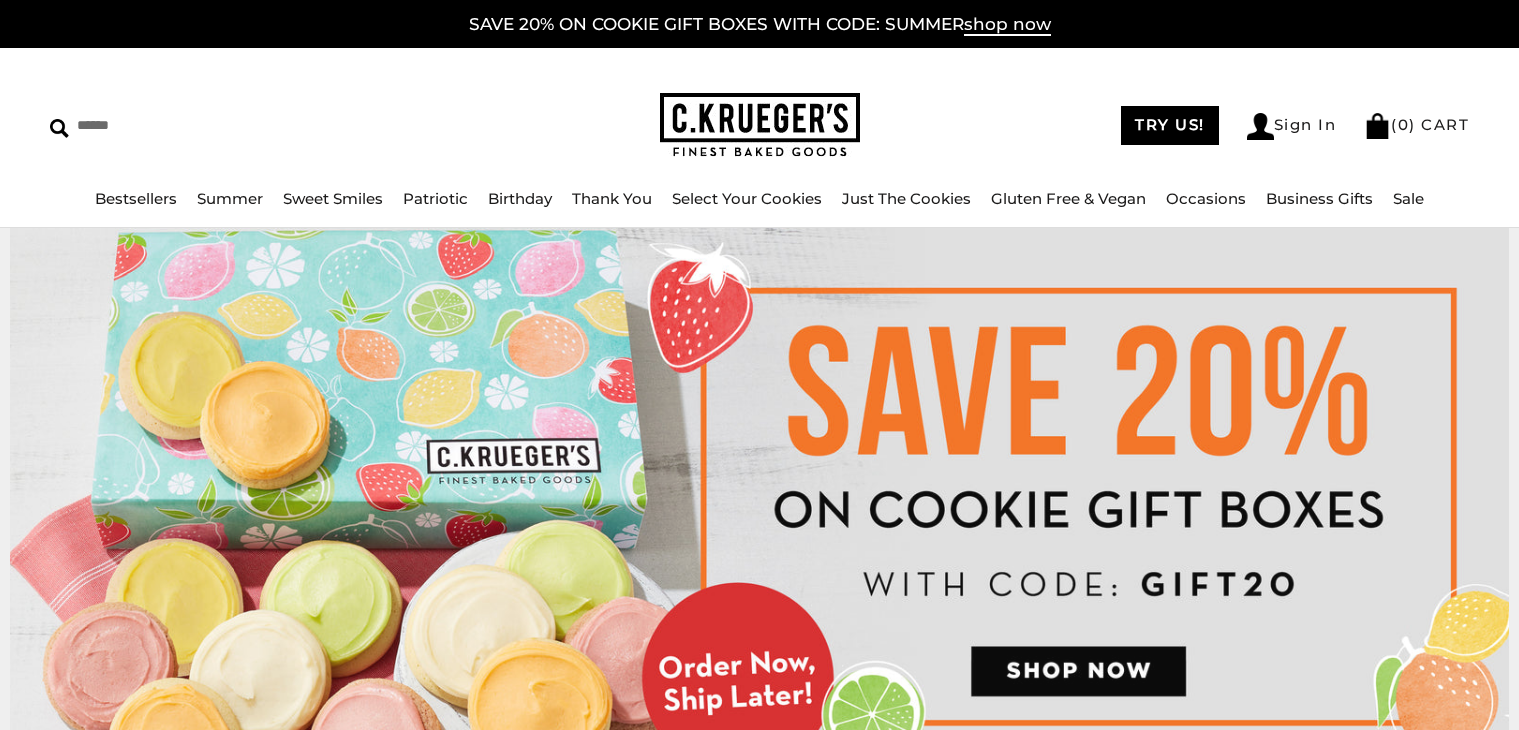 scroll, scrollTop: 0, scrollLeft: 0, axis: both 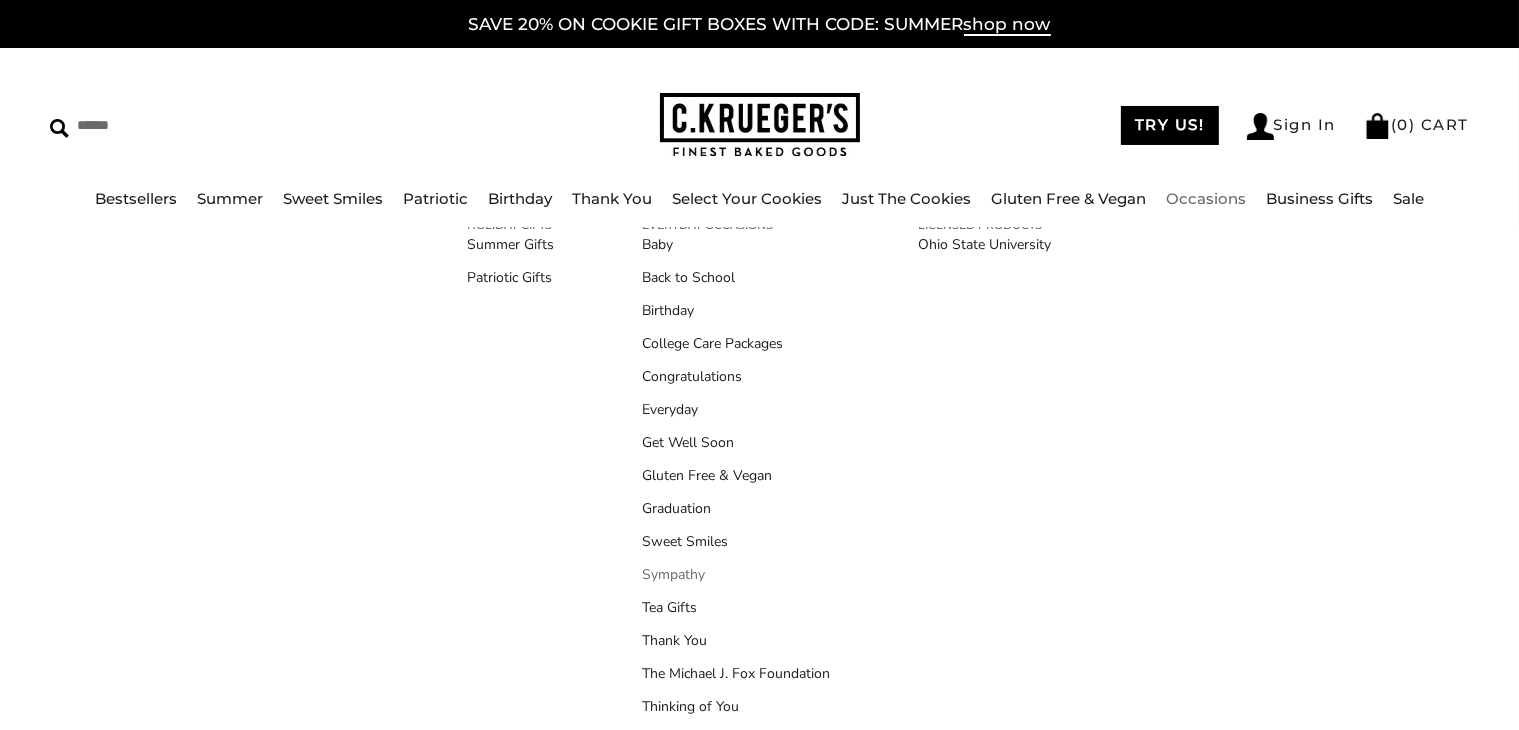 click on "Sympathy" at bounding box center (737, 574) 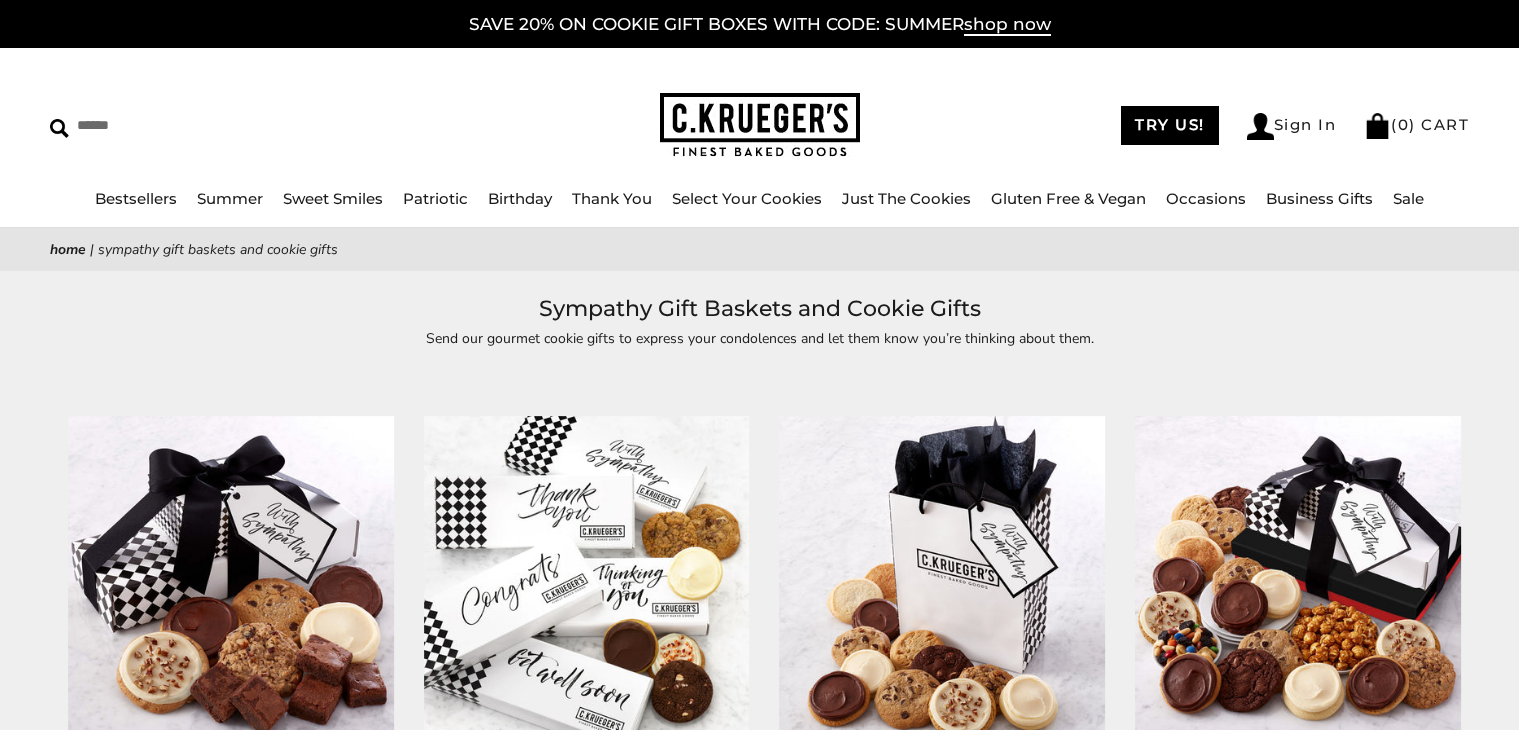 scroll, scrollTop: 0, scrollLeft: 0, axis: both 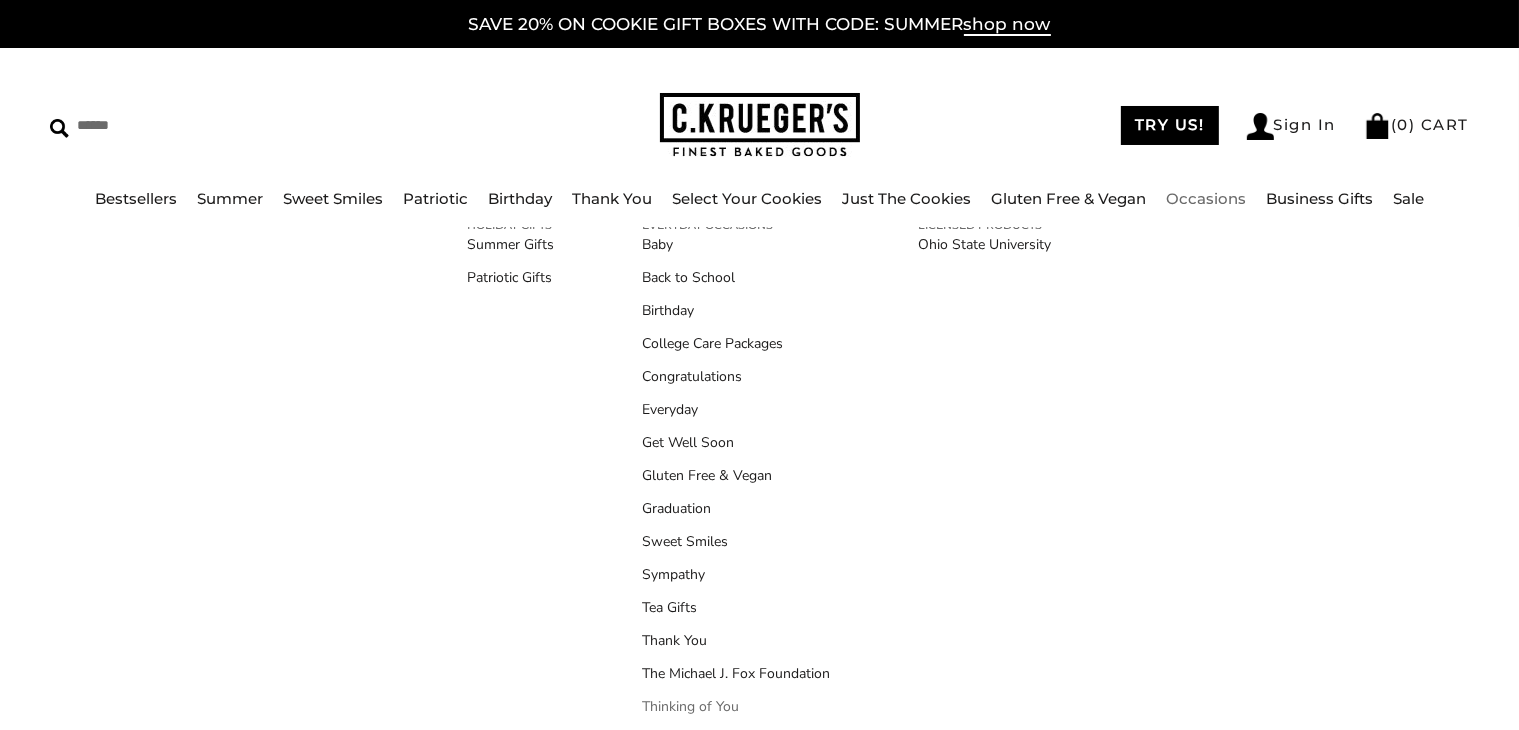 click on "Thinking of You" at bounding box center [737, 706] 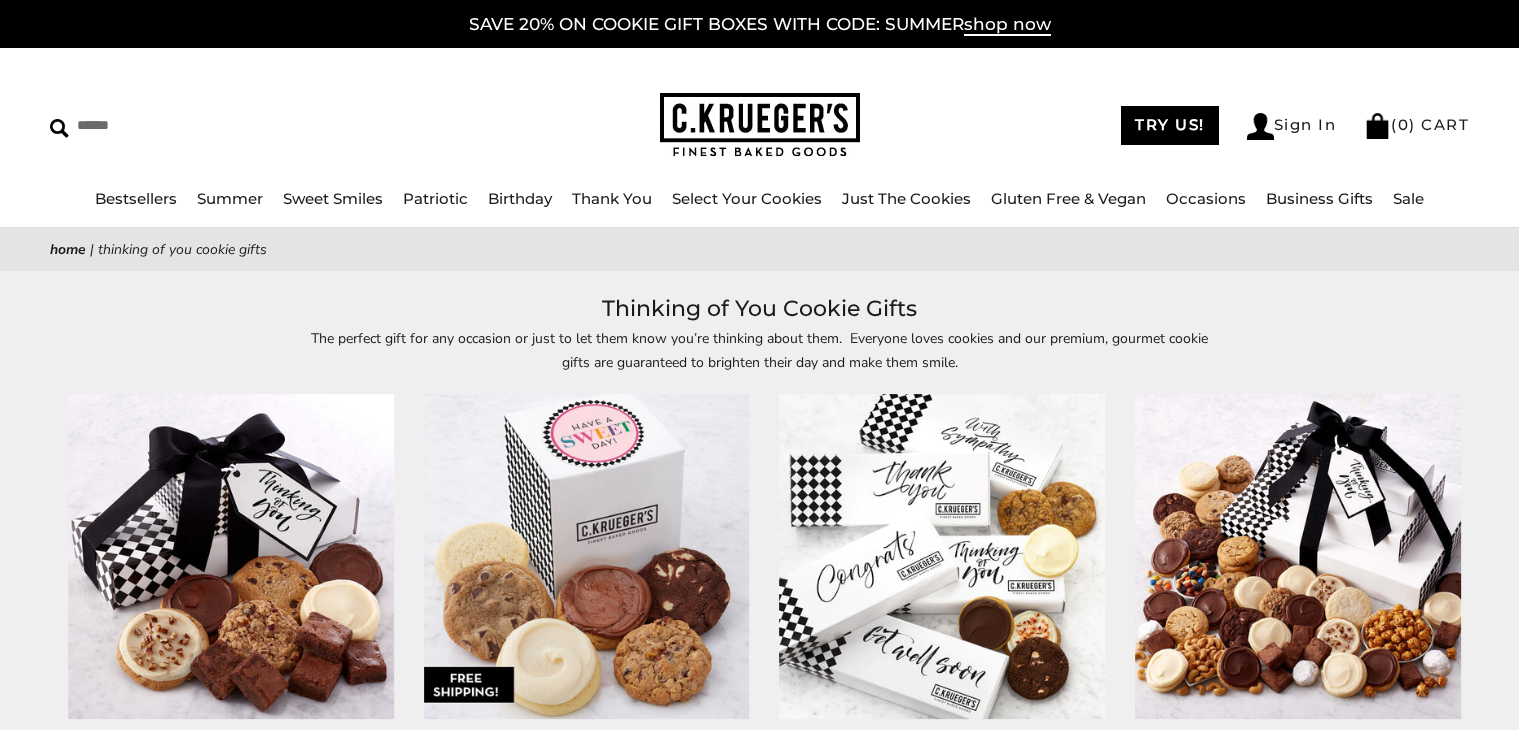 scroll, scrollTop: 0, scrollLeft: 0, axis: both 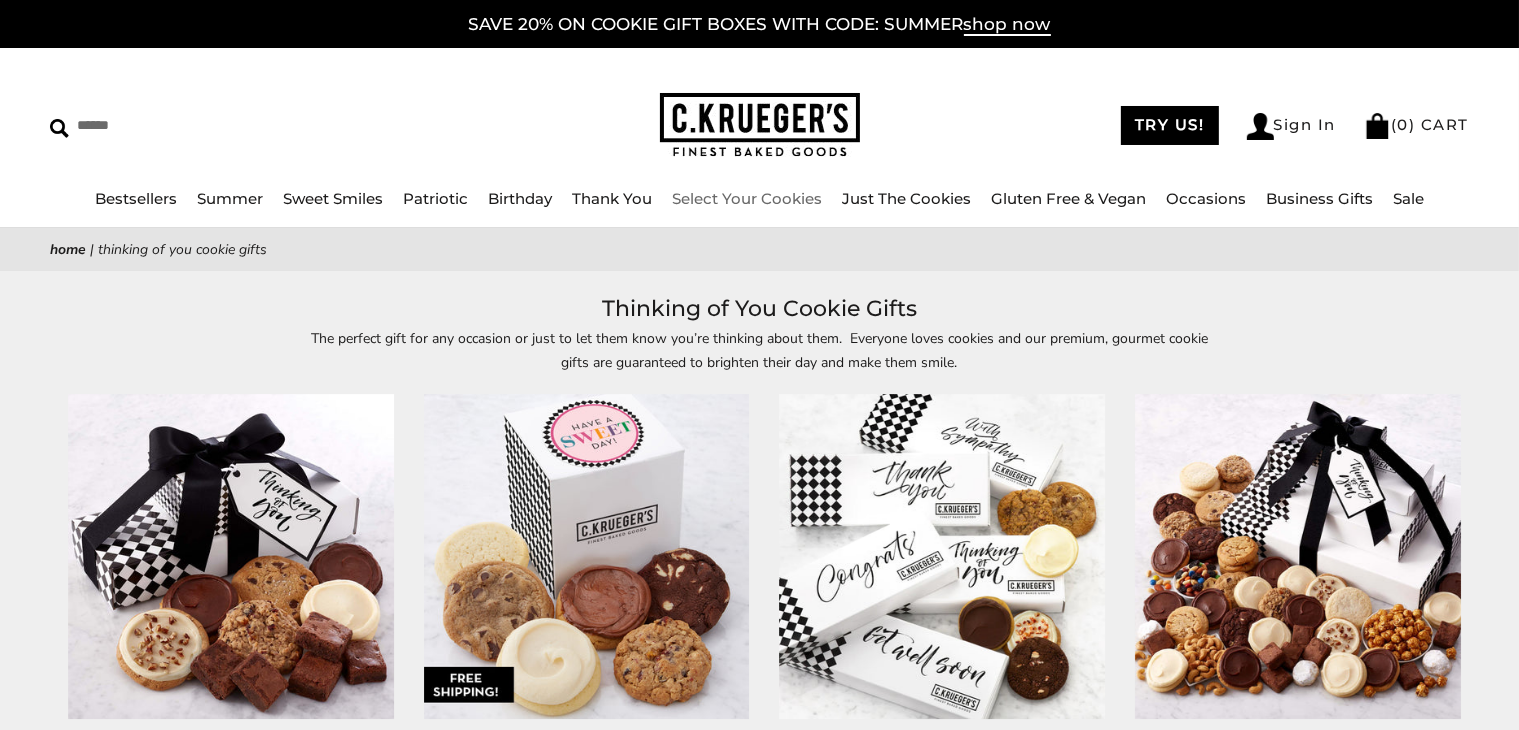 click on "Select Your Cookies" at bounding box center [747, 198] 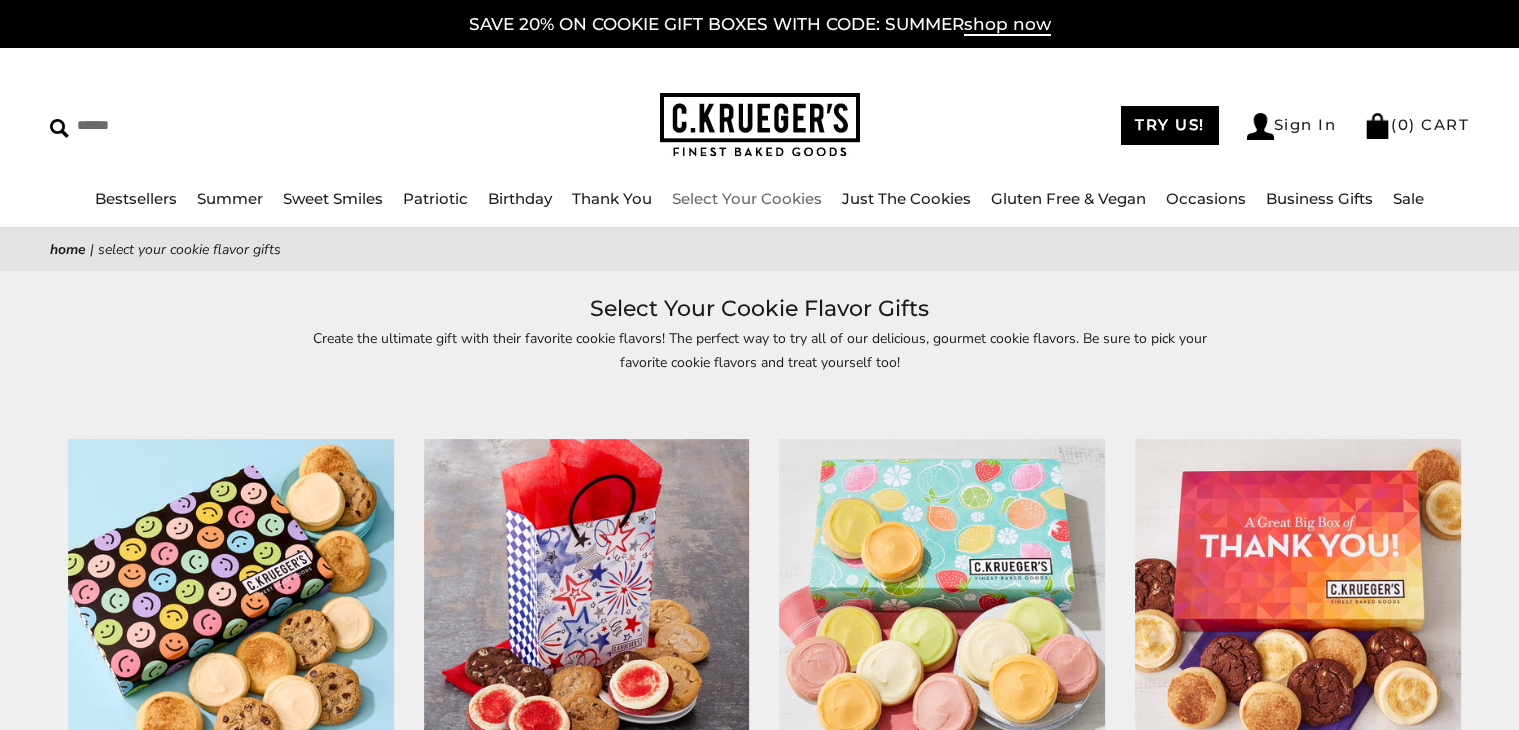 scroll, scrollTop: 0, scrollLeft: 0, axis: both 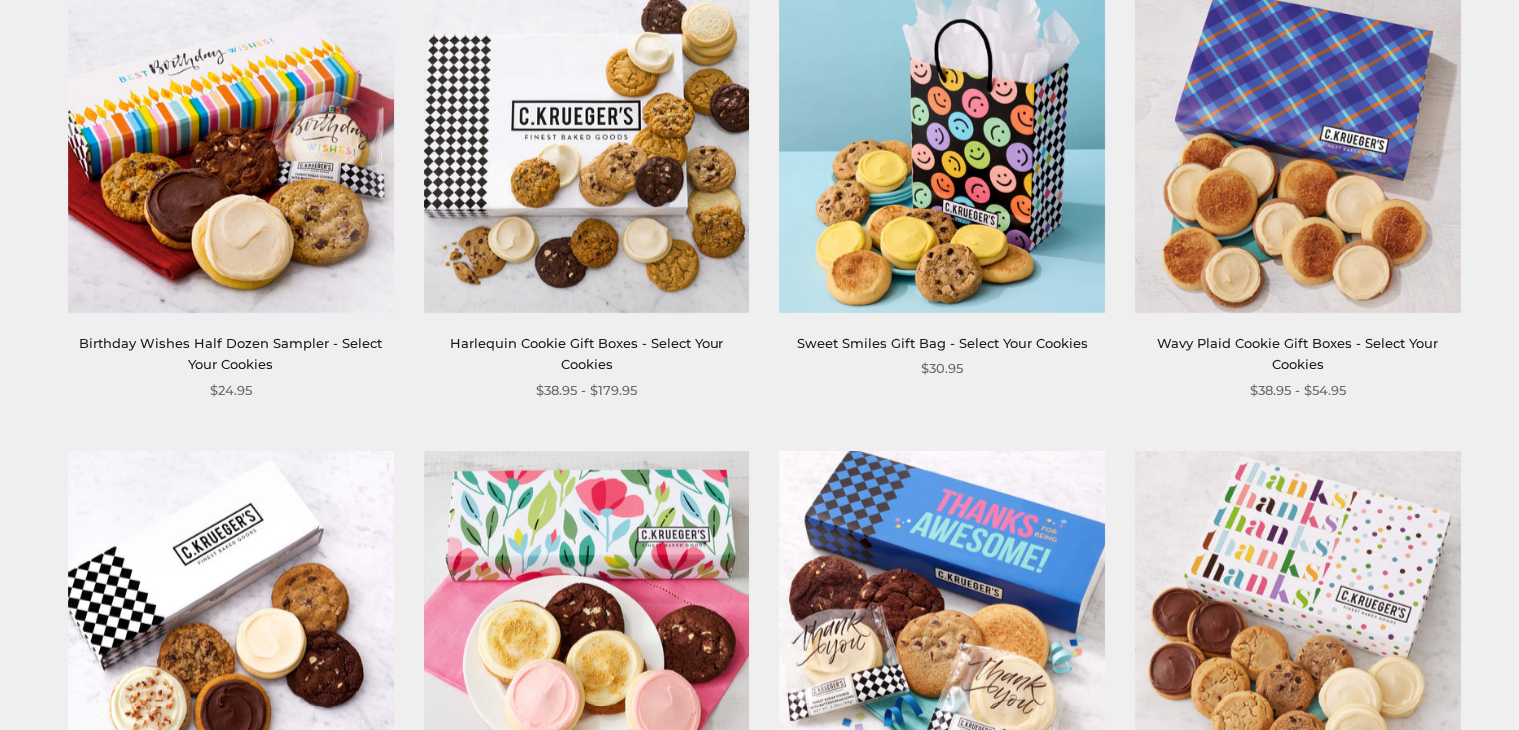click at bounding box center [587, 150] 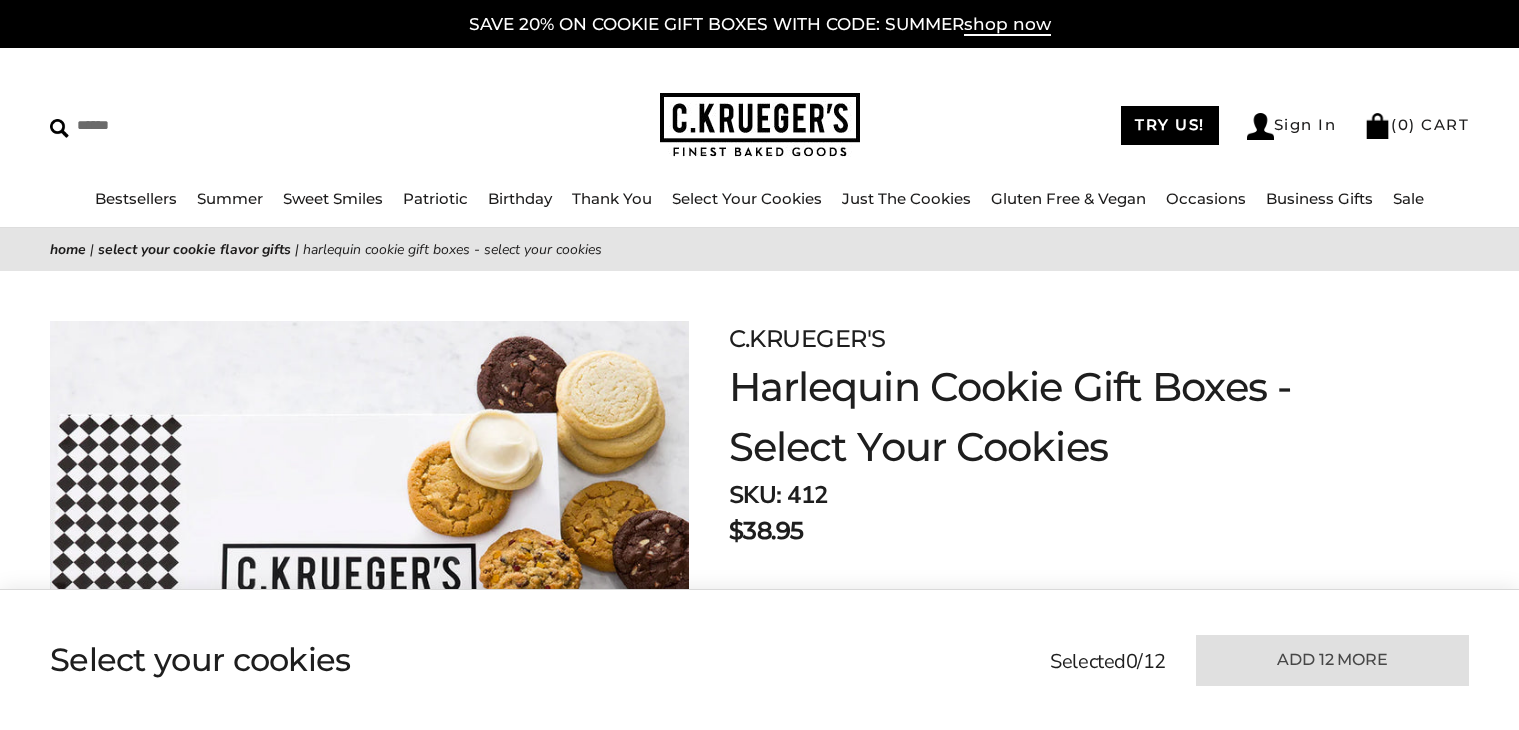 scroll, scrollTop: 0, scrollLeft: 0, axis: both 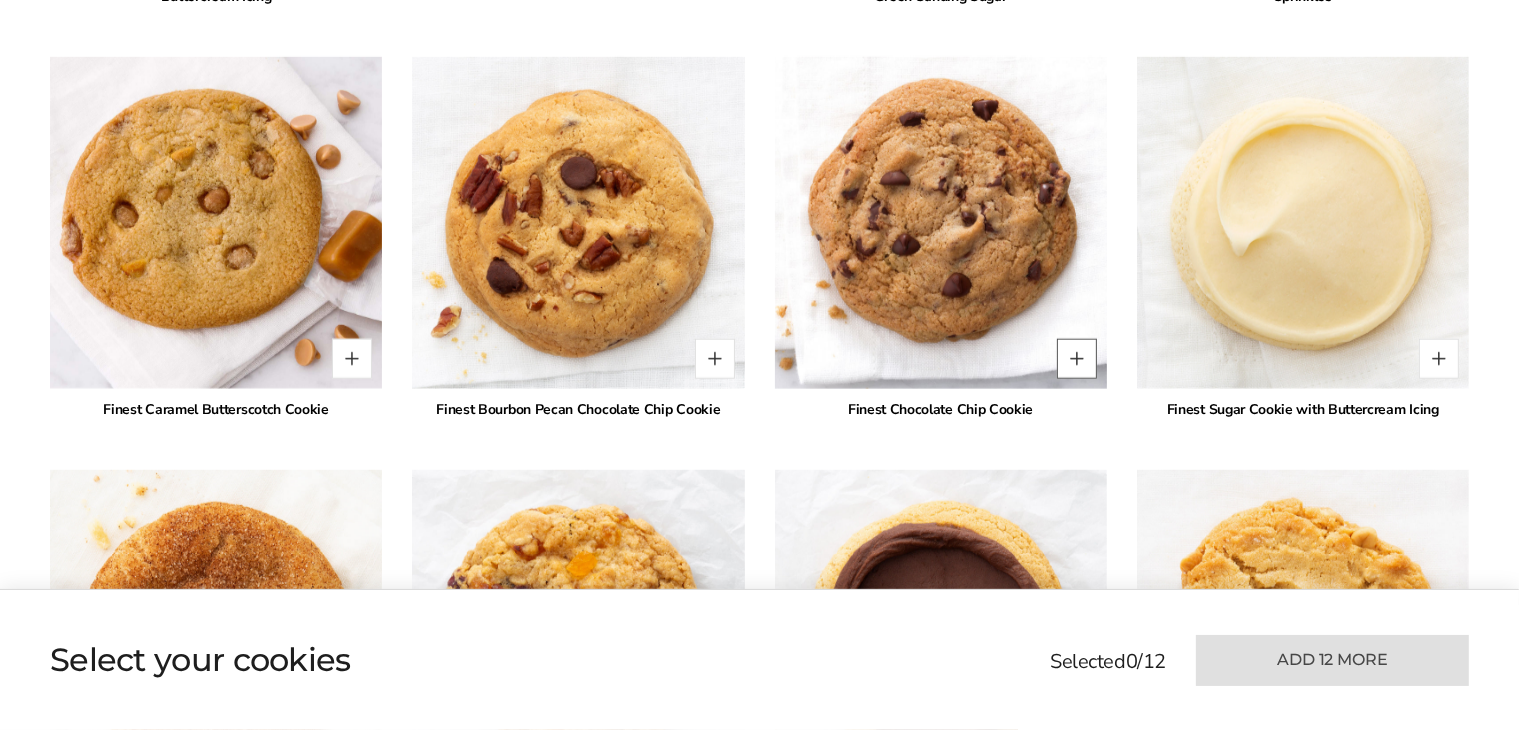 click at bounding box center [1077, 359] 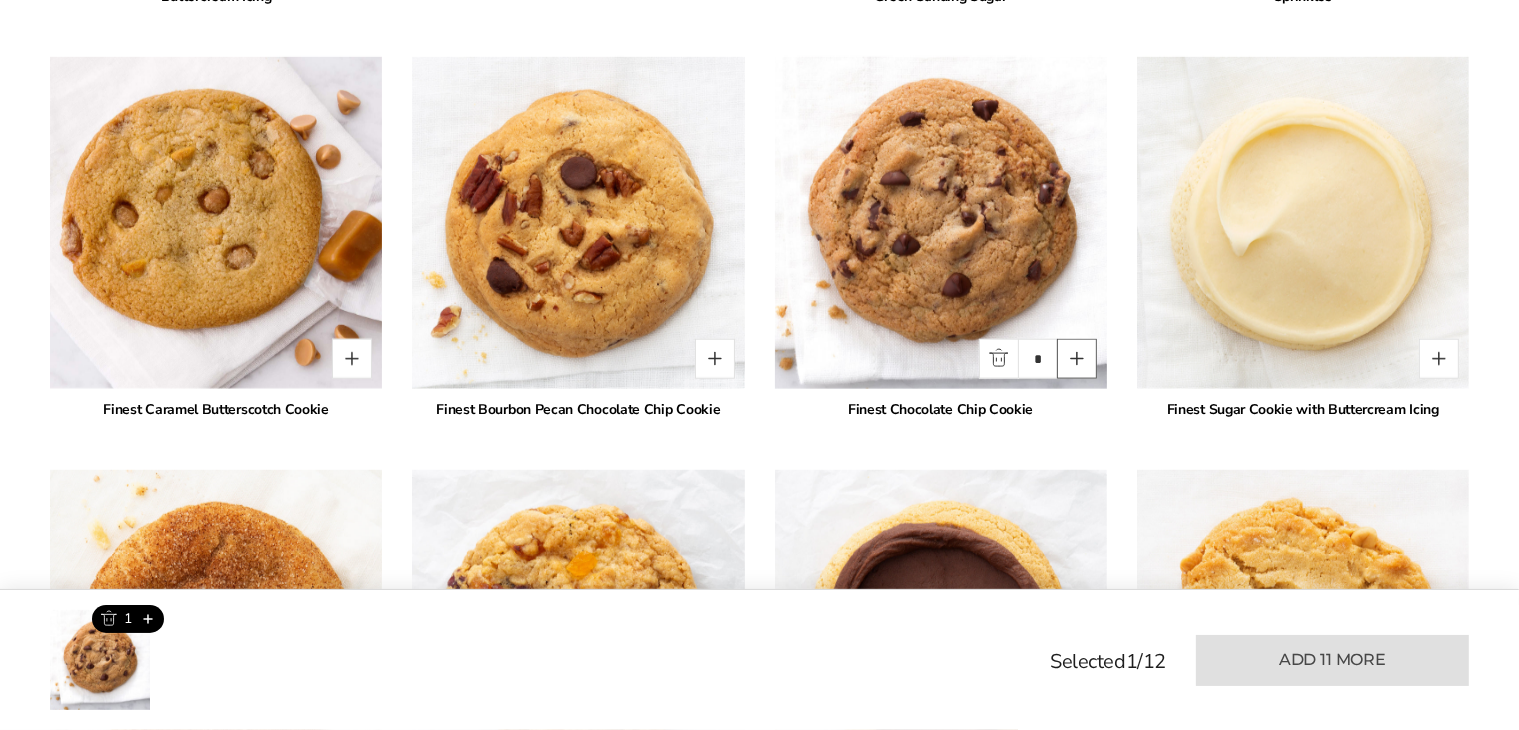 click at bounding box center [1077, 359] 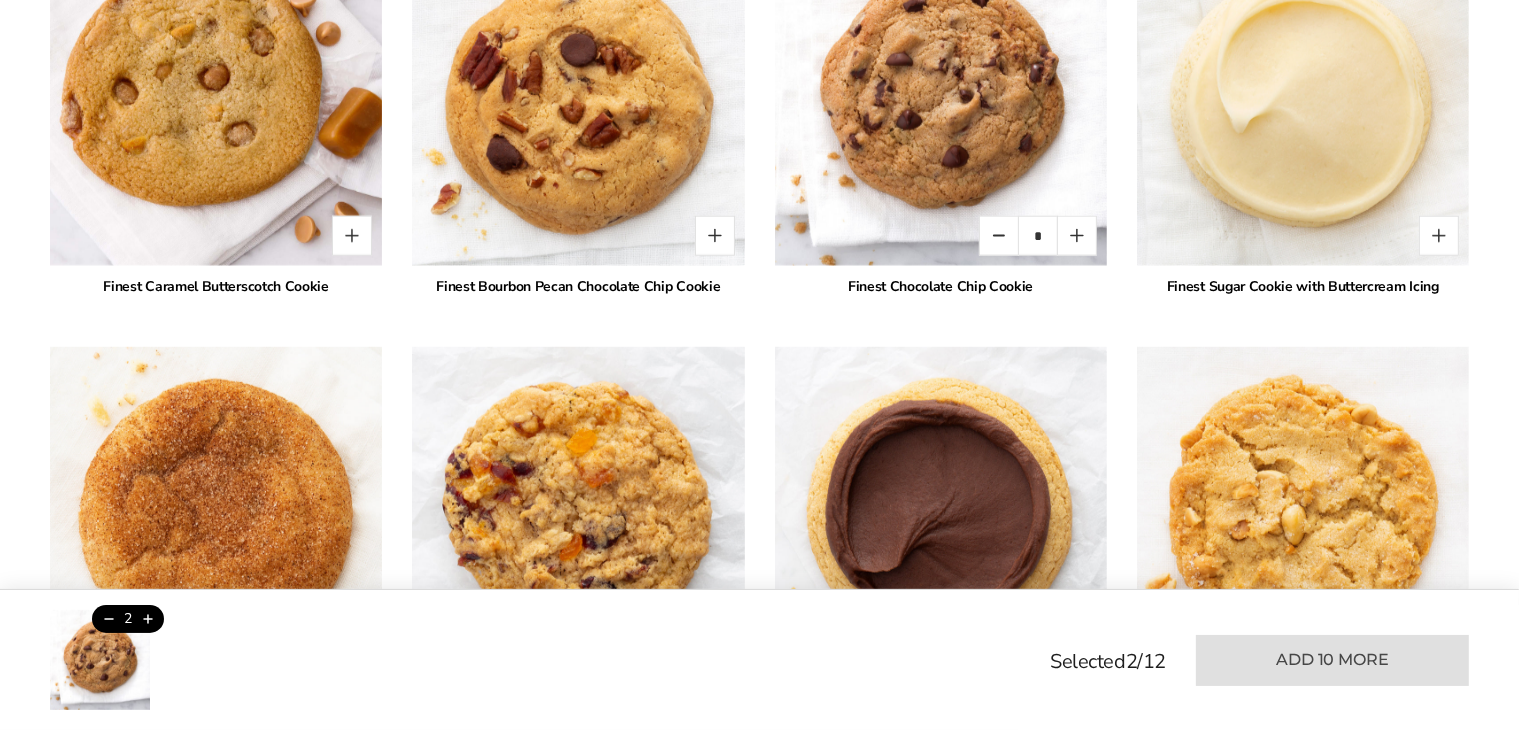 scroll, scrollTop: 2827, scrollLeft: 0, axis: vertical 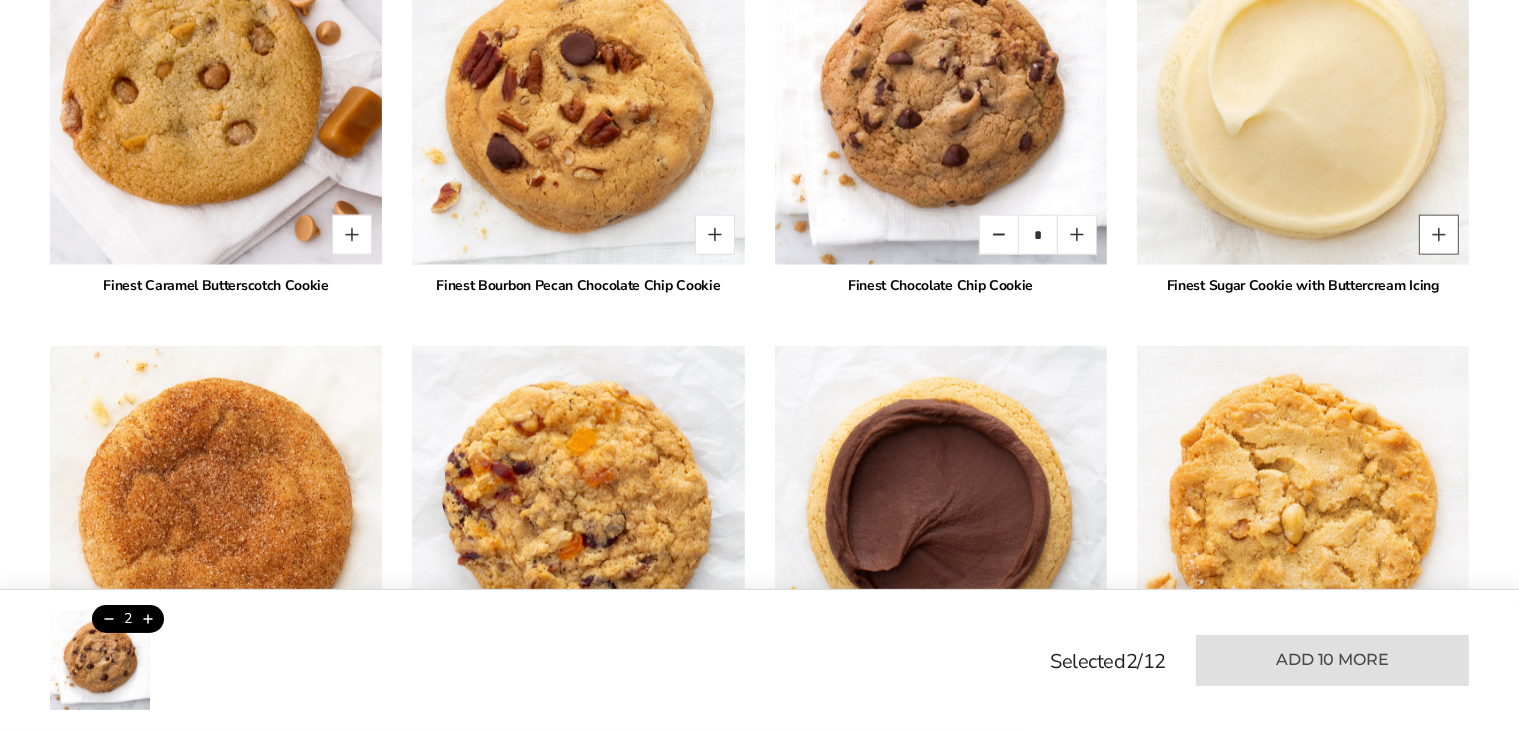 click at bounding box center [1439, 235] 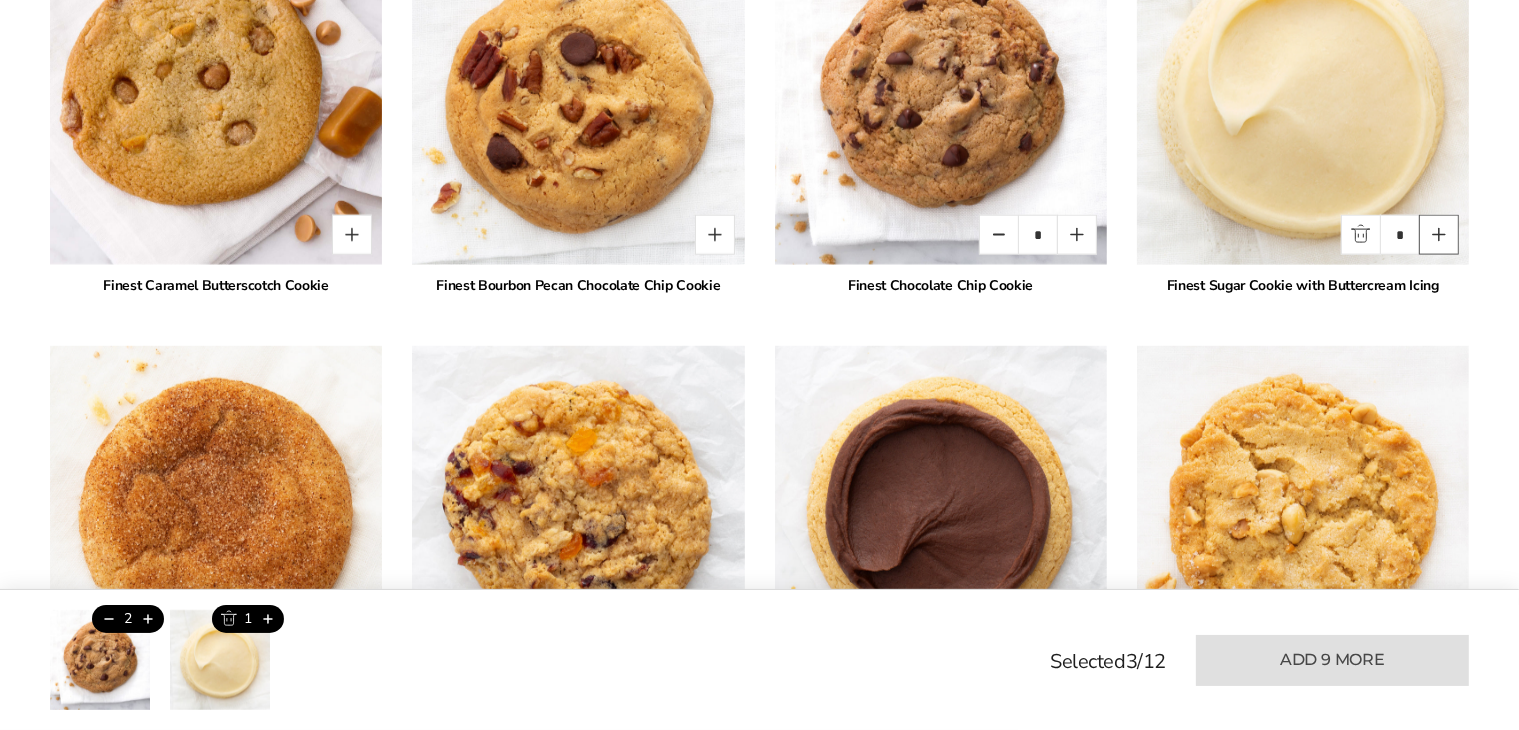 click at bounding box center [1439, 235] 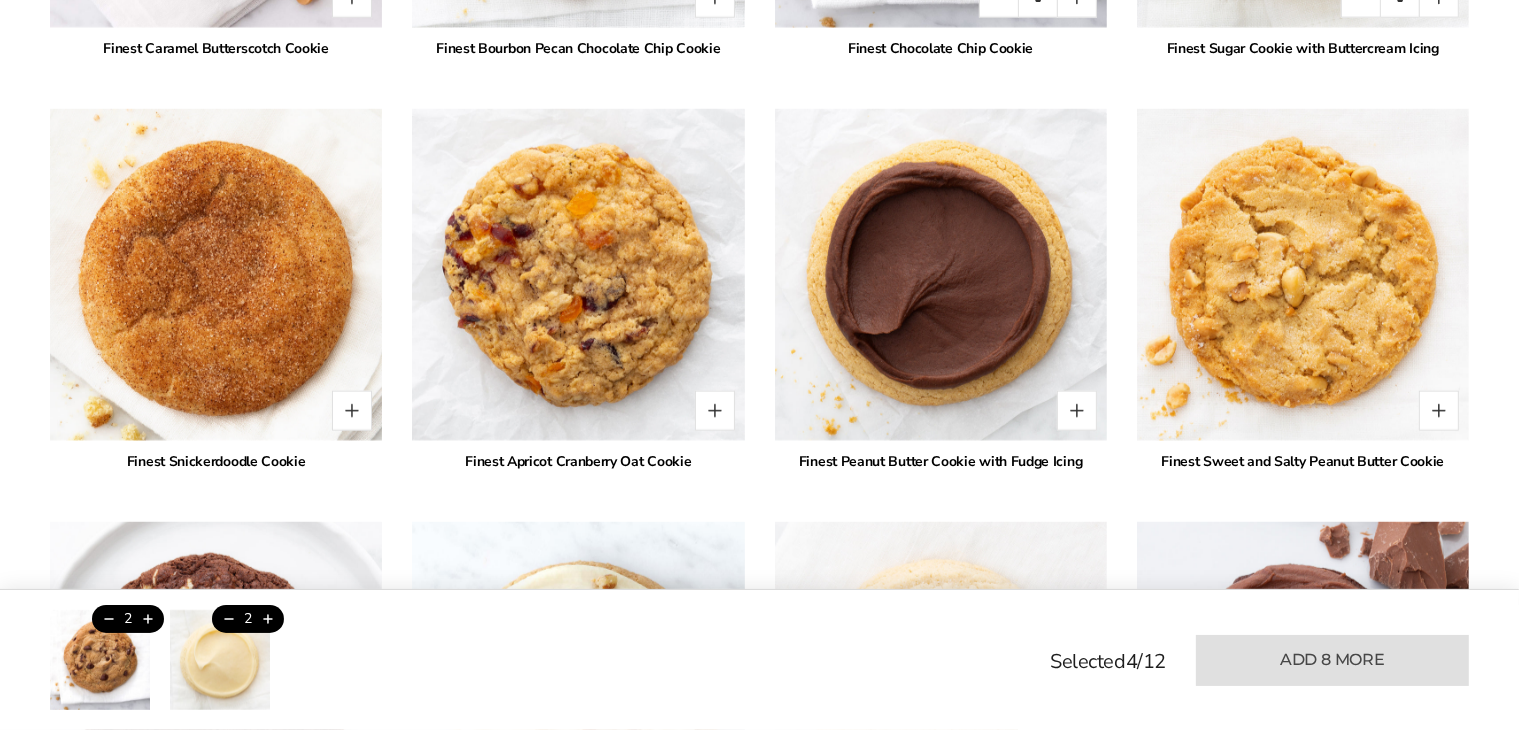 scroll, scrollTop: 3066, scrollLeft: 0, axis: vertical 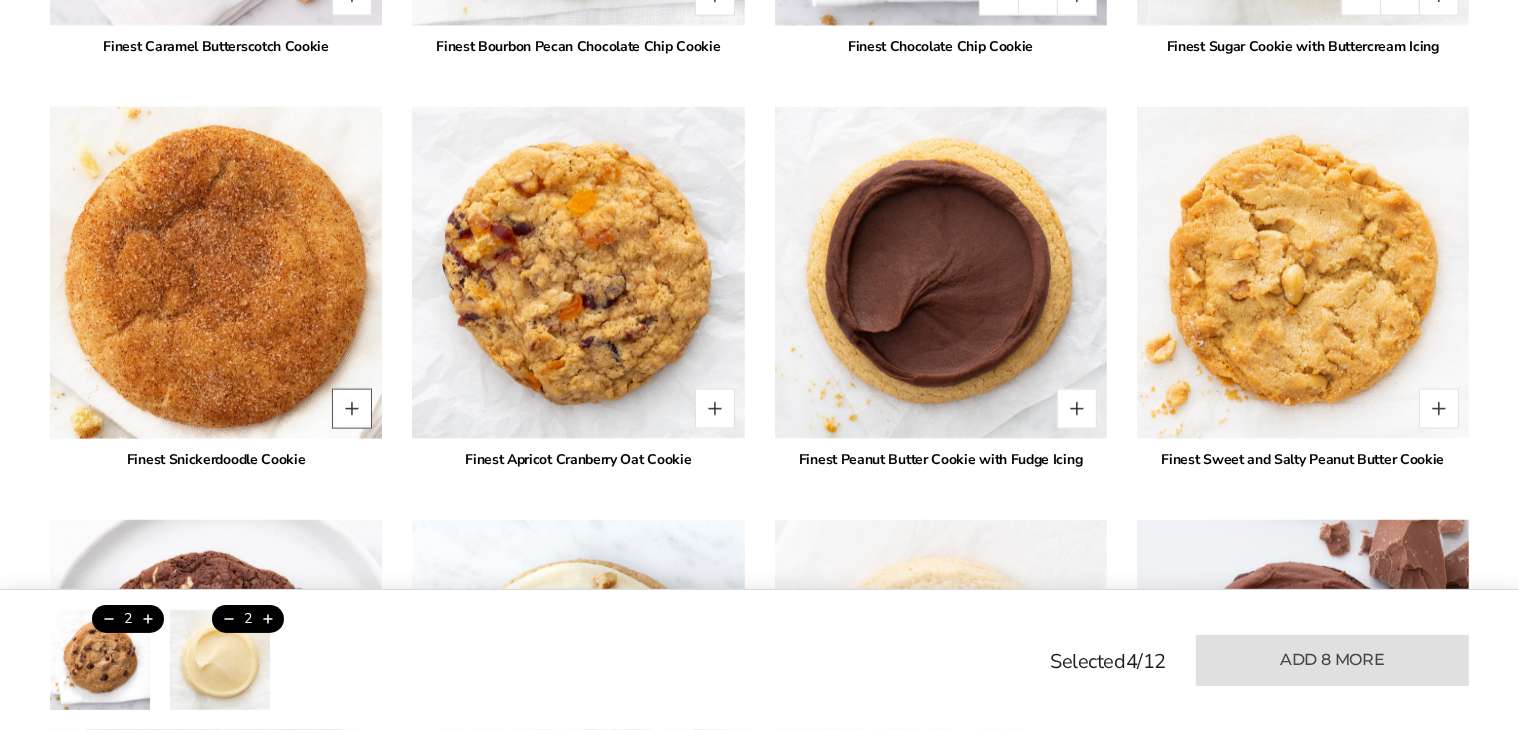 click at bounding box center (352, 409) 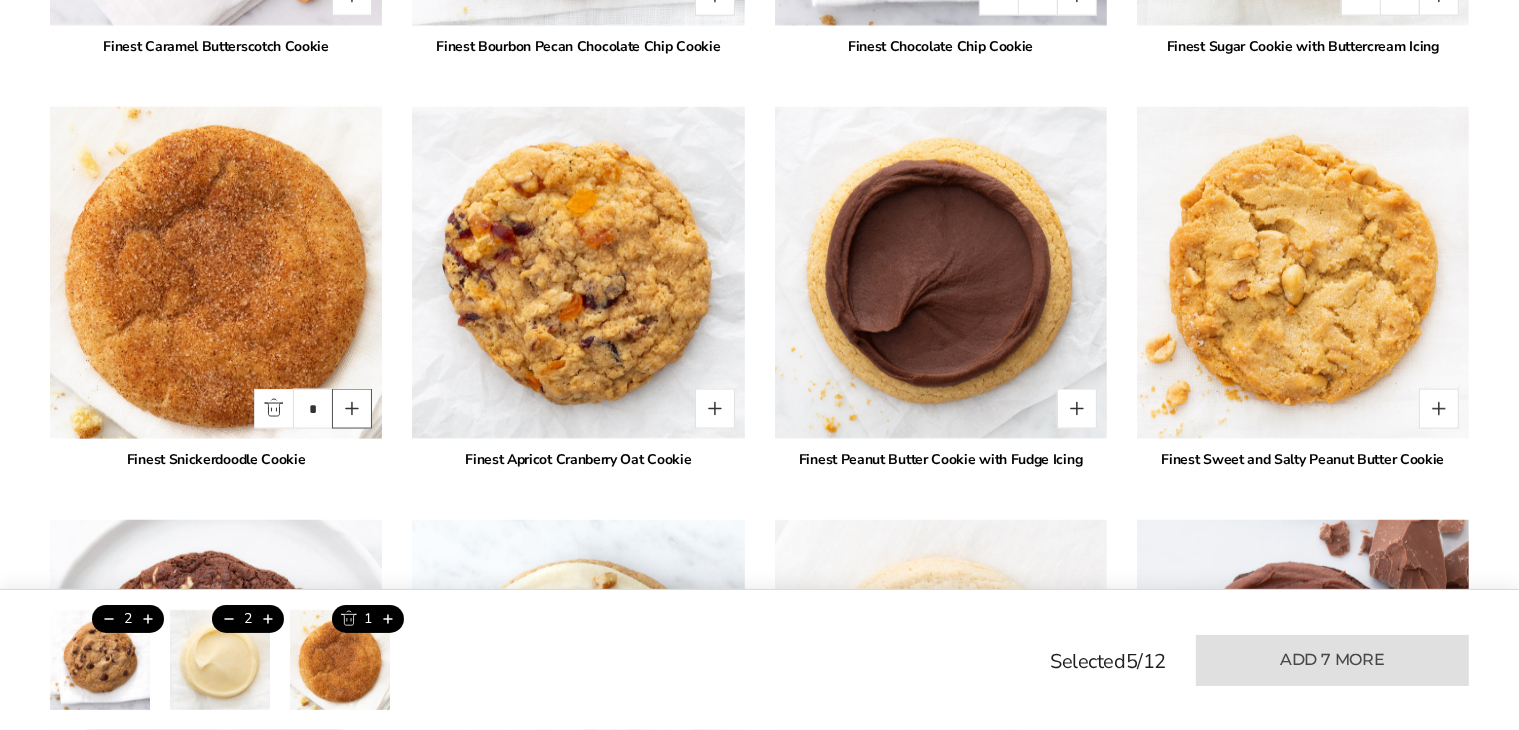 click at bounding box center (352, 409) 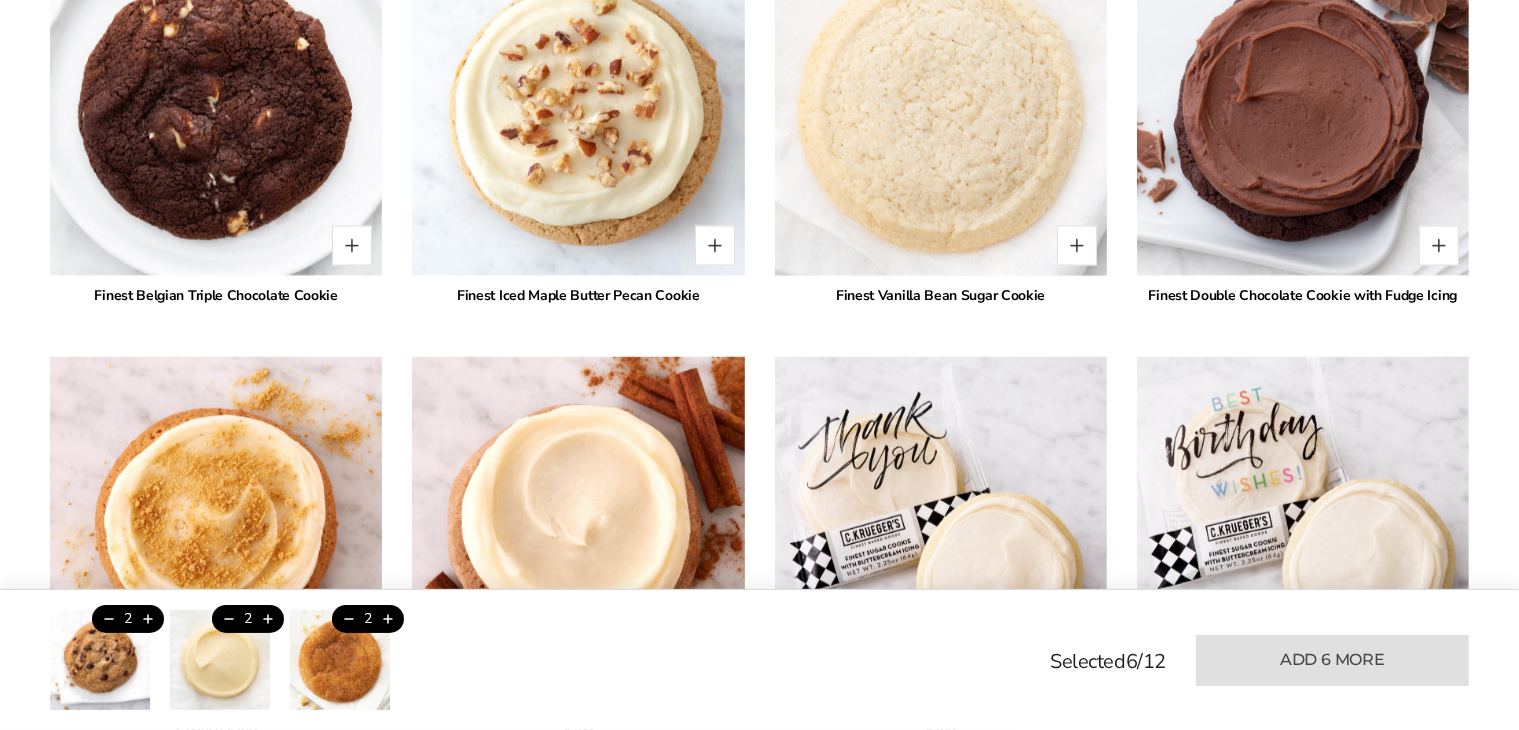 scroll, scrollTop: 3560, scrollLeft: 0, axis: vertical 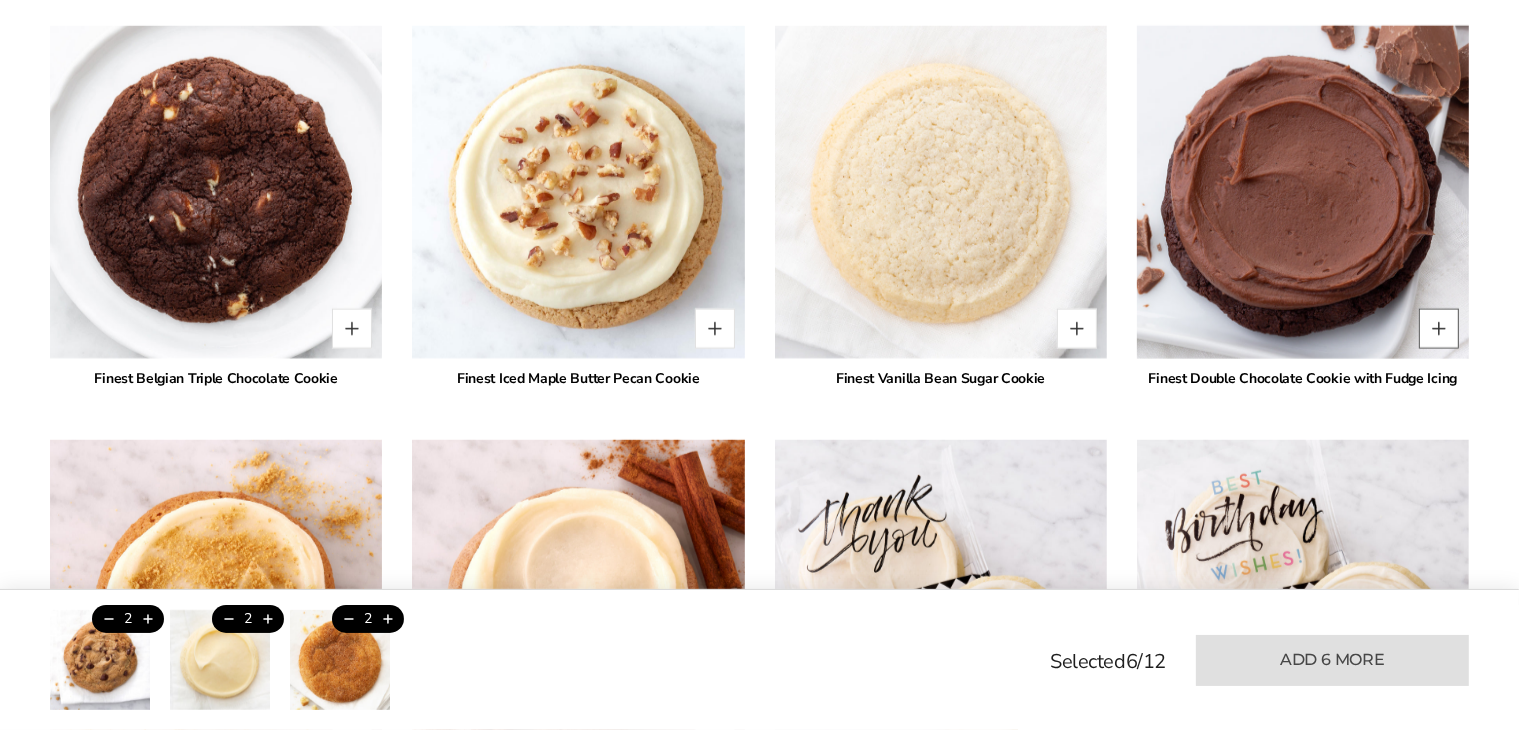 click at bounding box center (1439, 329) 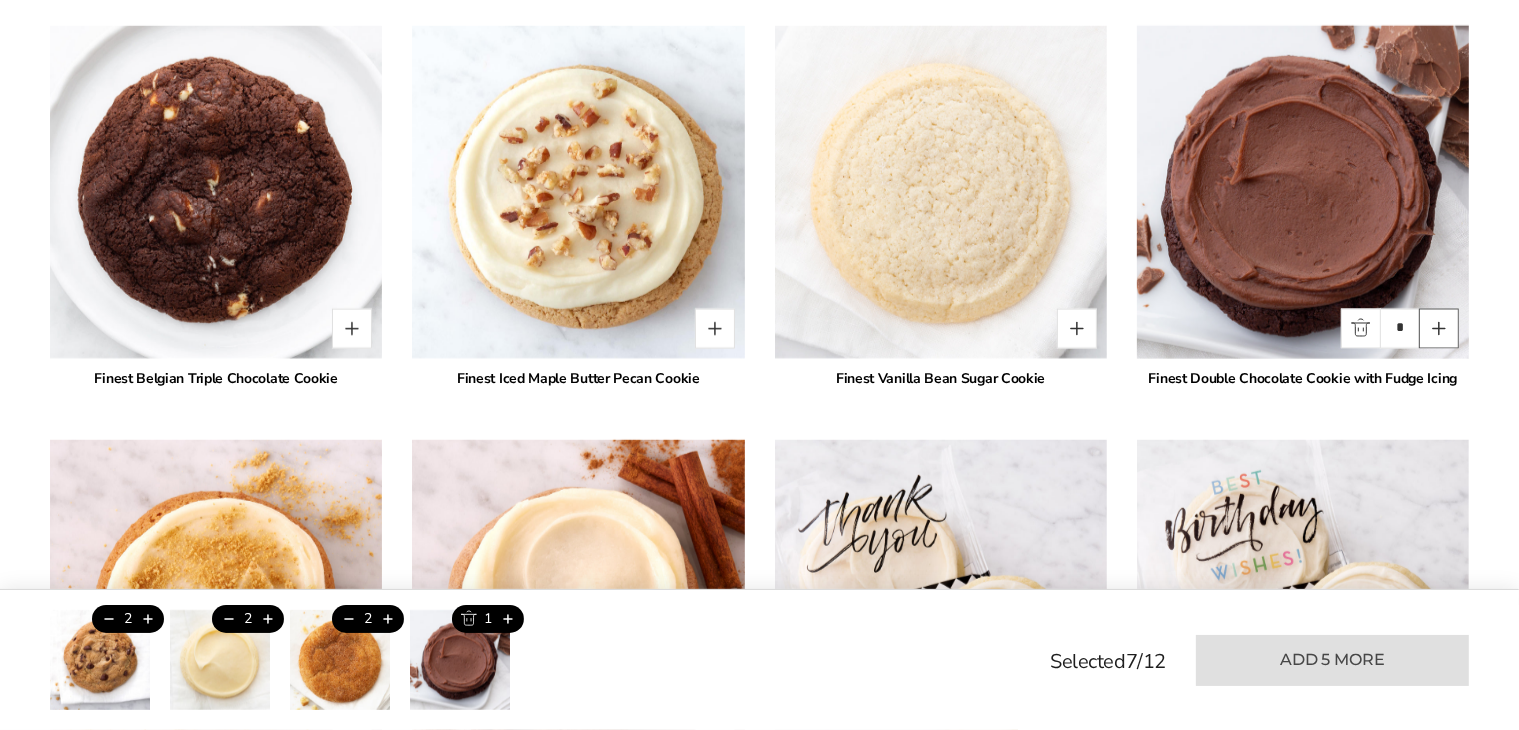 click at bounding box center [1439, 329] 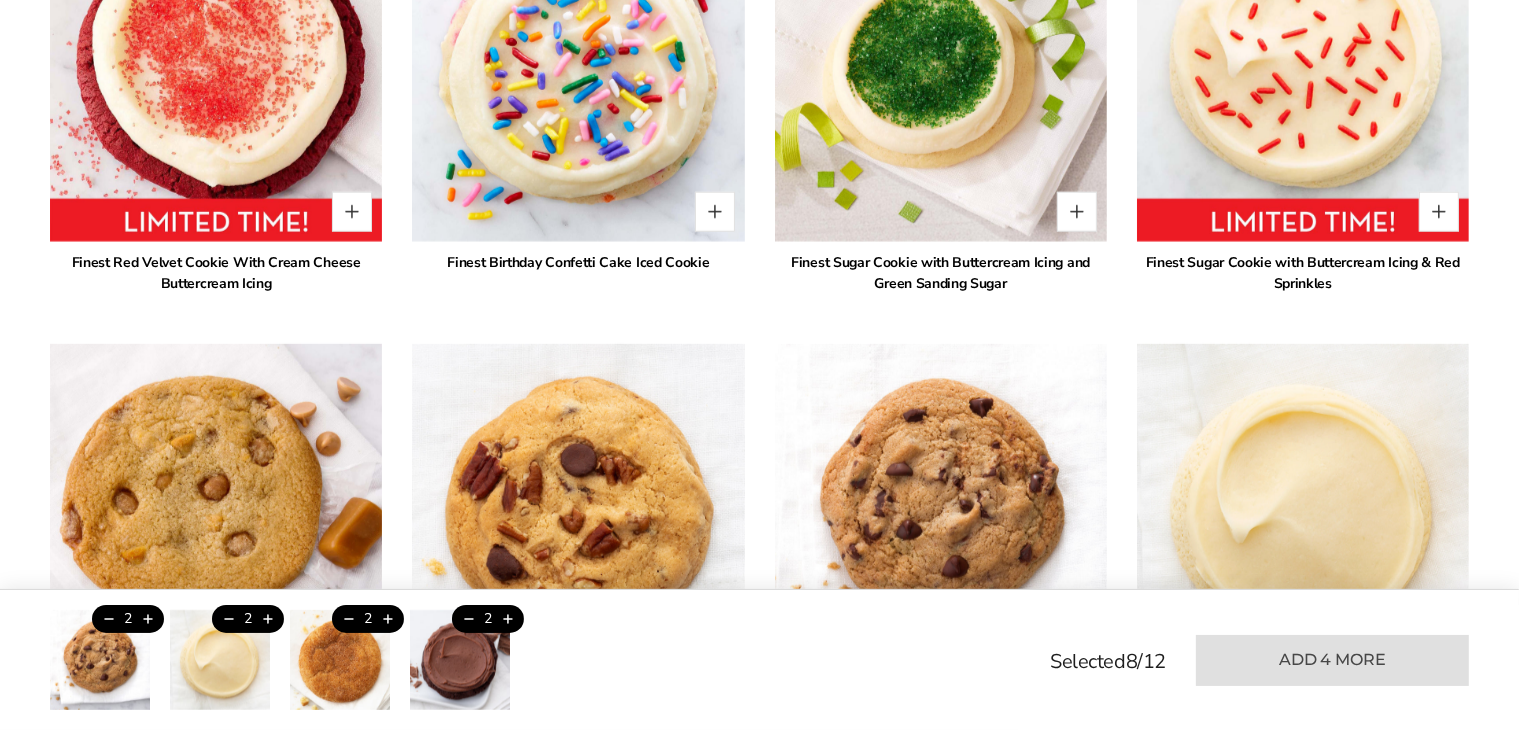 scroll, scrollTop: 2348, scrollLeft: 0, axis: vertical 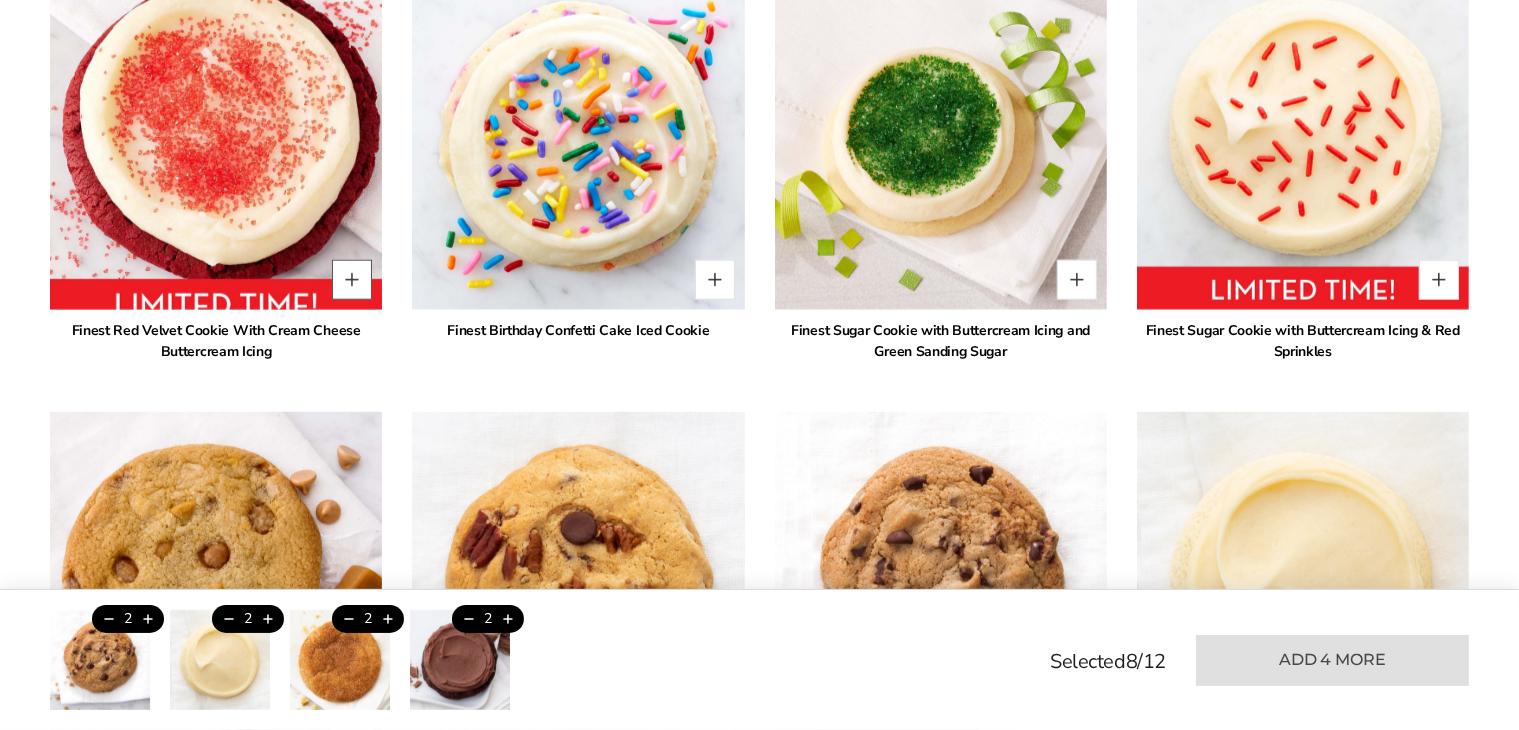 click at bounding box center (352, 280) 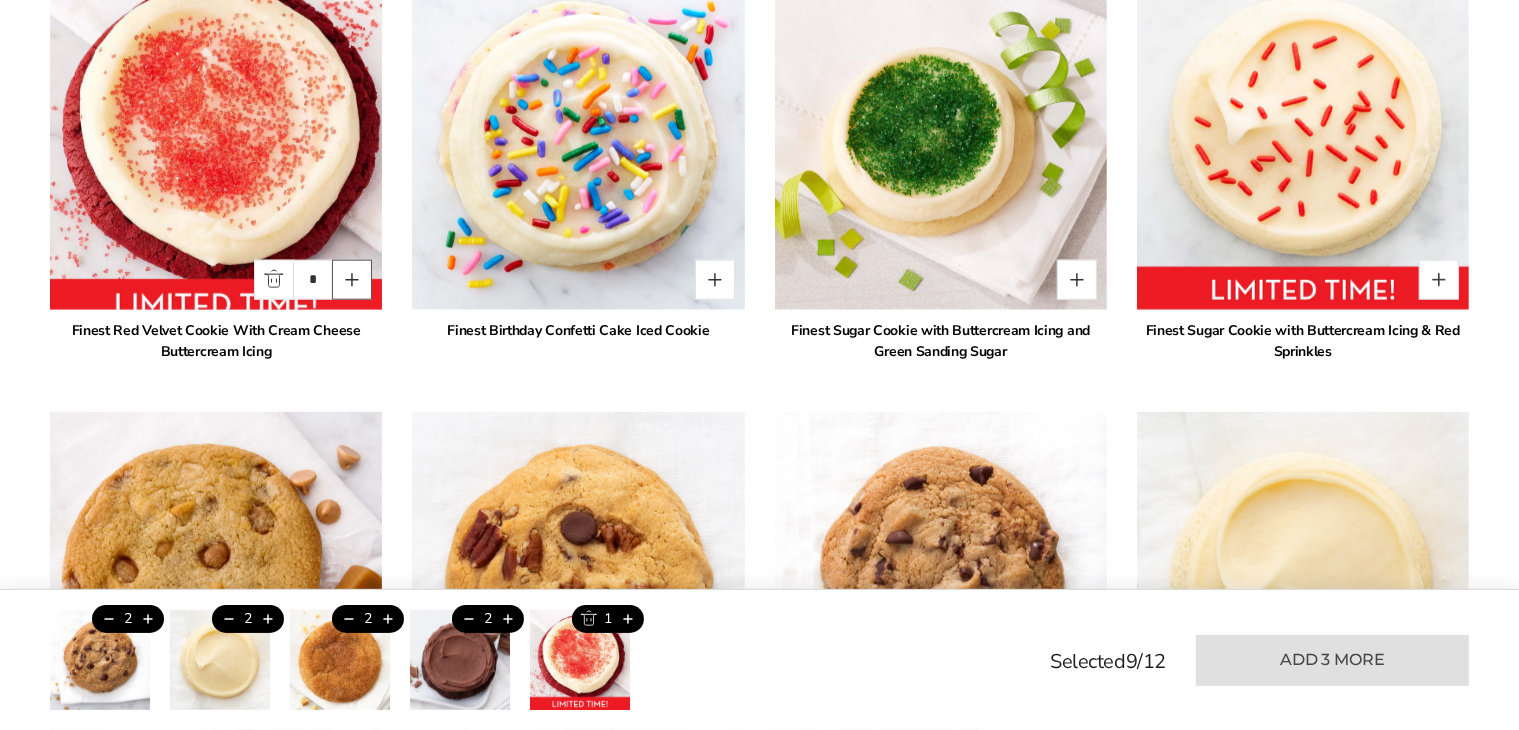 click at bounding box center [352, 280] 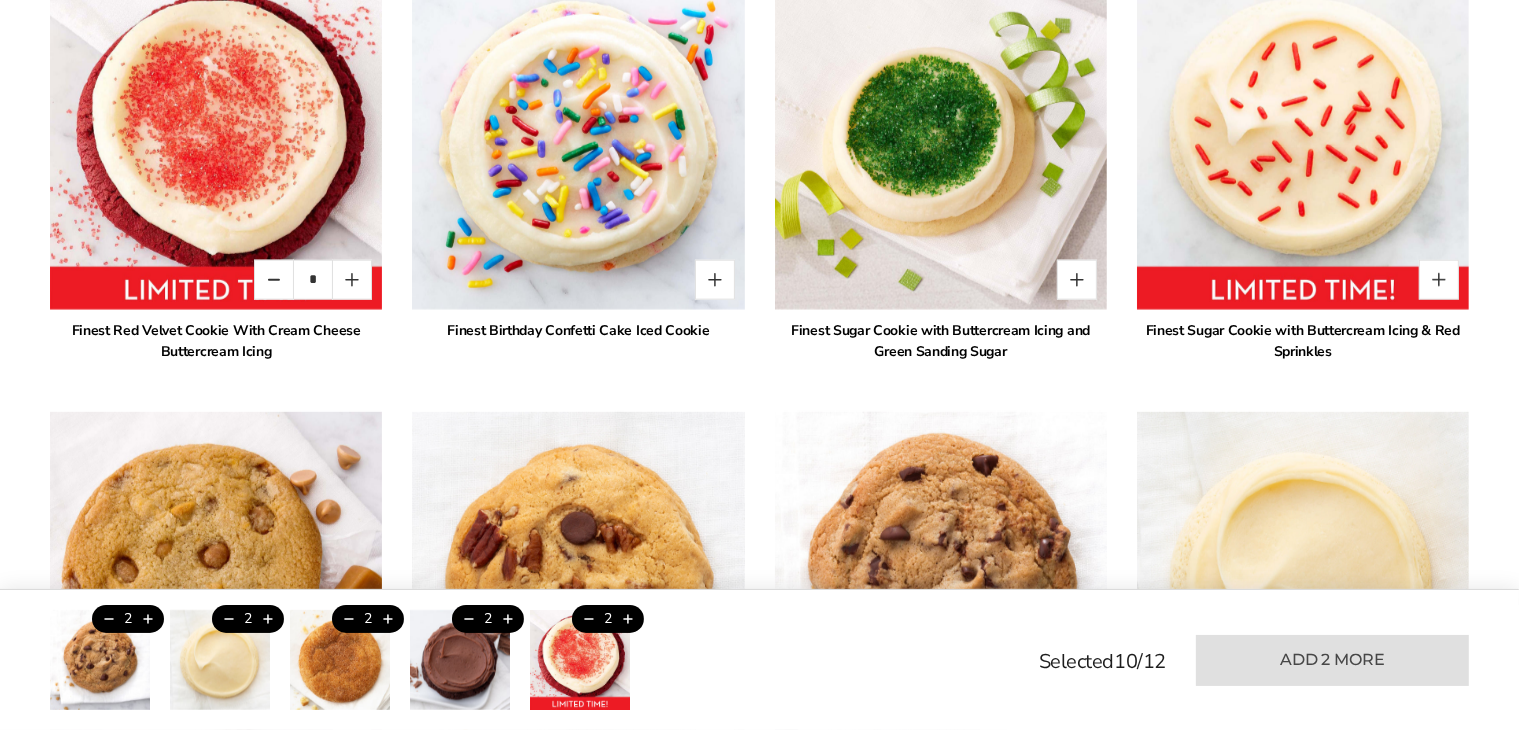 click at bounding box center (940, 577) 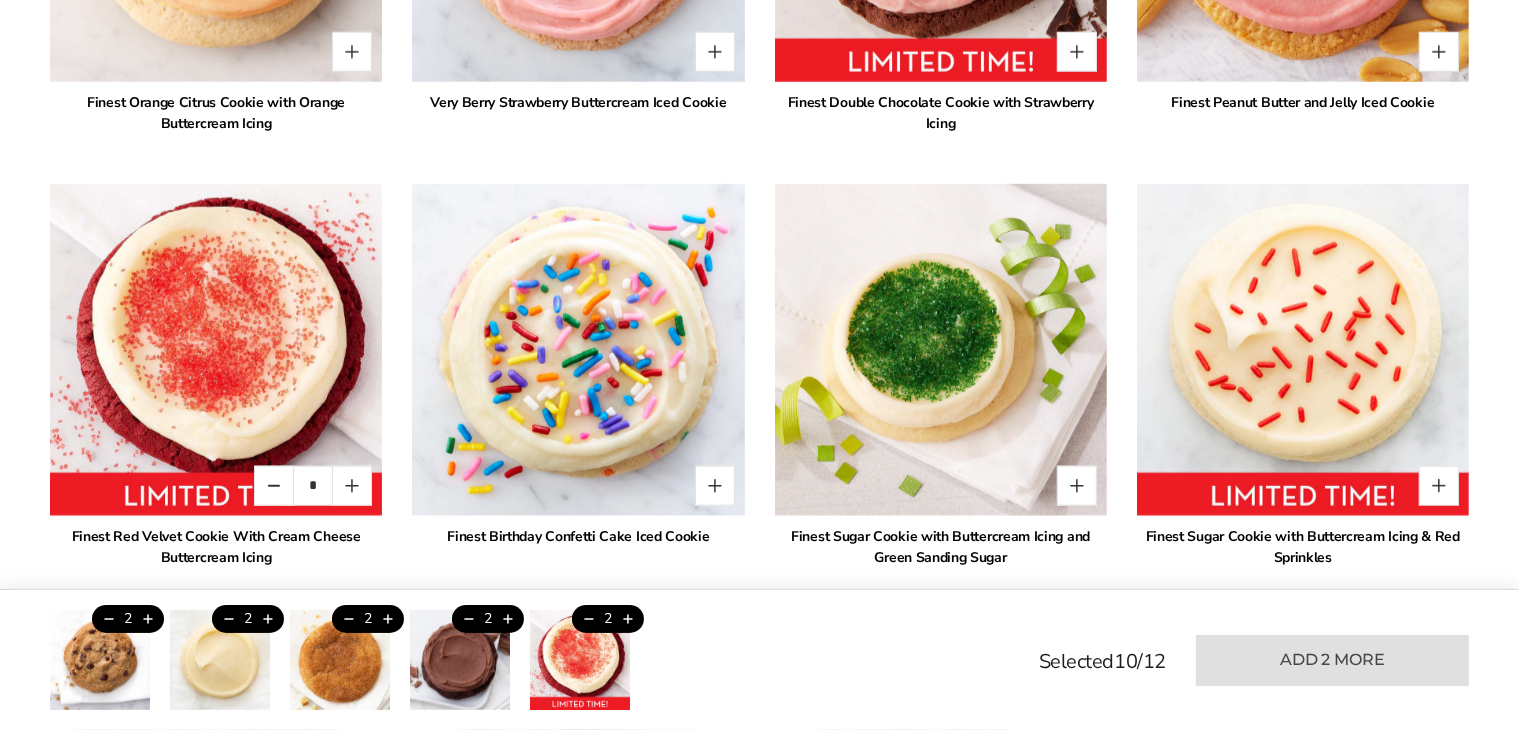 scroll, scrollTop: 2148, scrollLeft: 0, axis: vertical 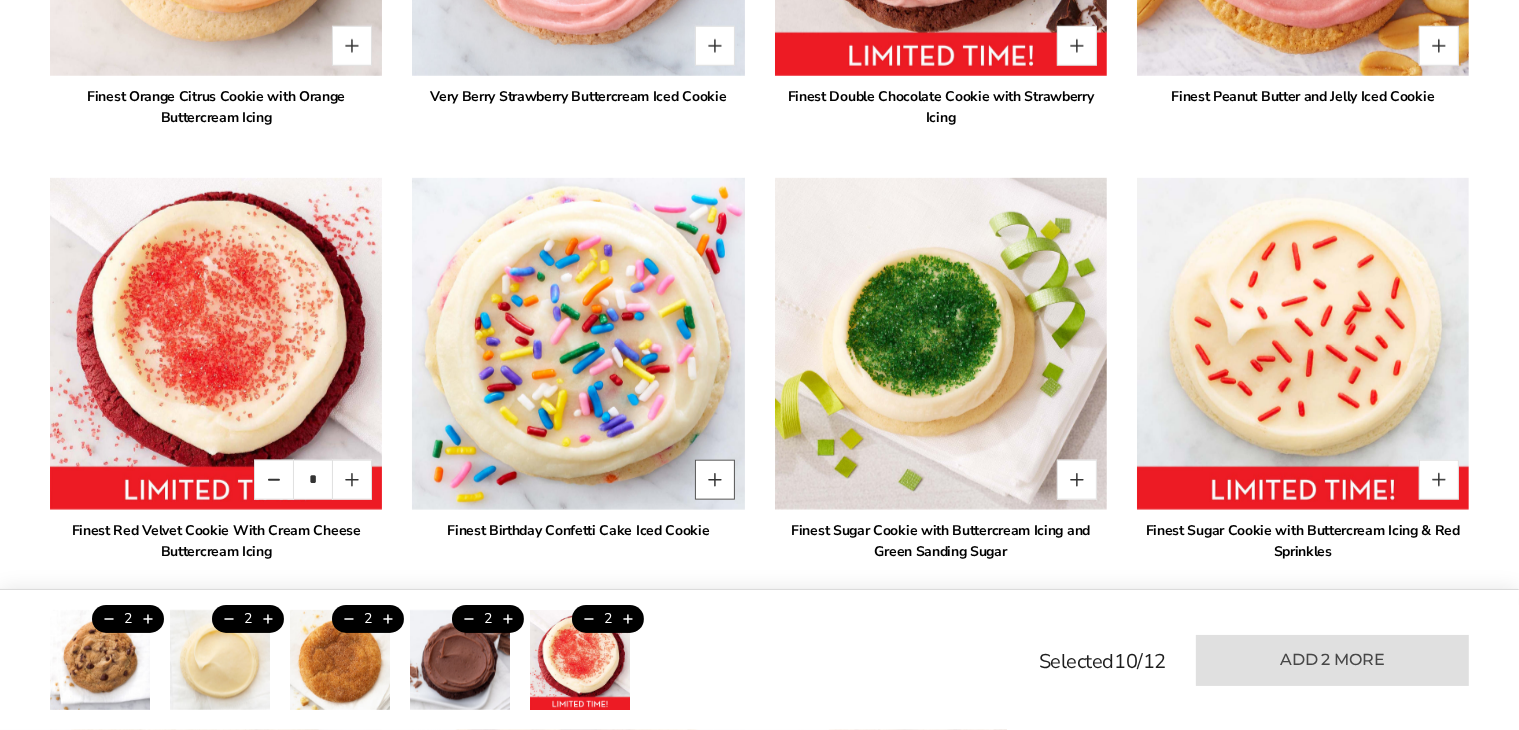 click at bounding box center [715, 480] 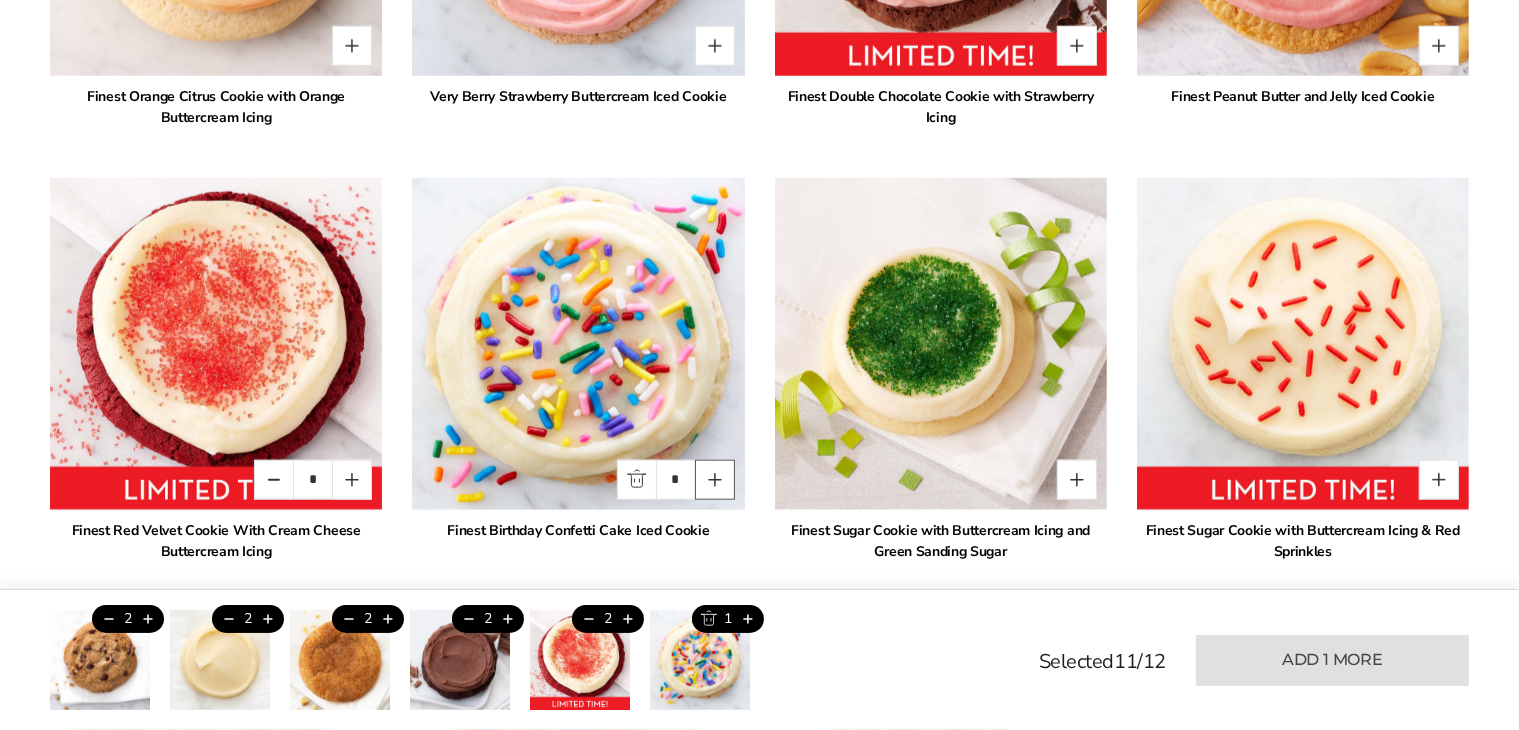 click at bounding box center [715, 480] 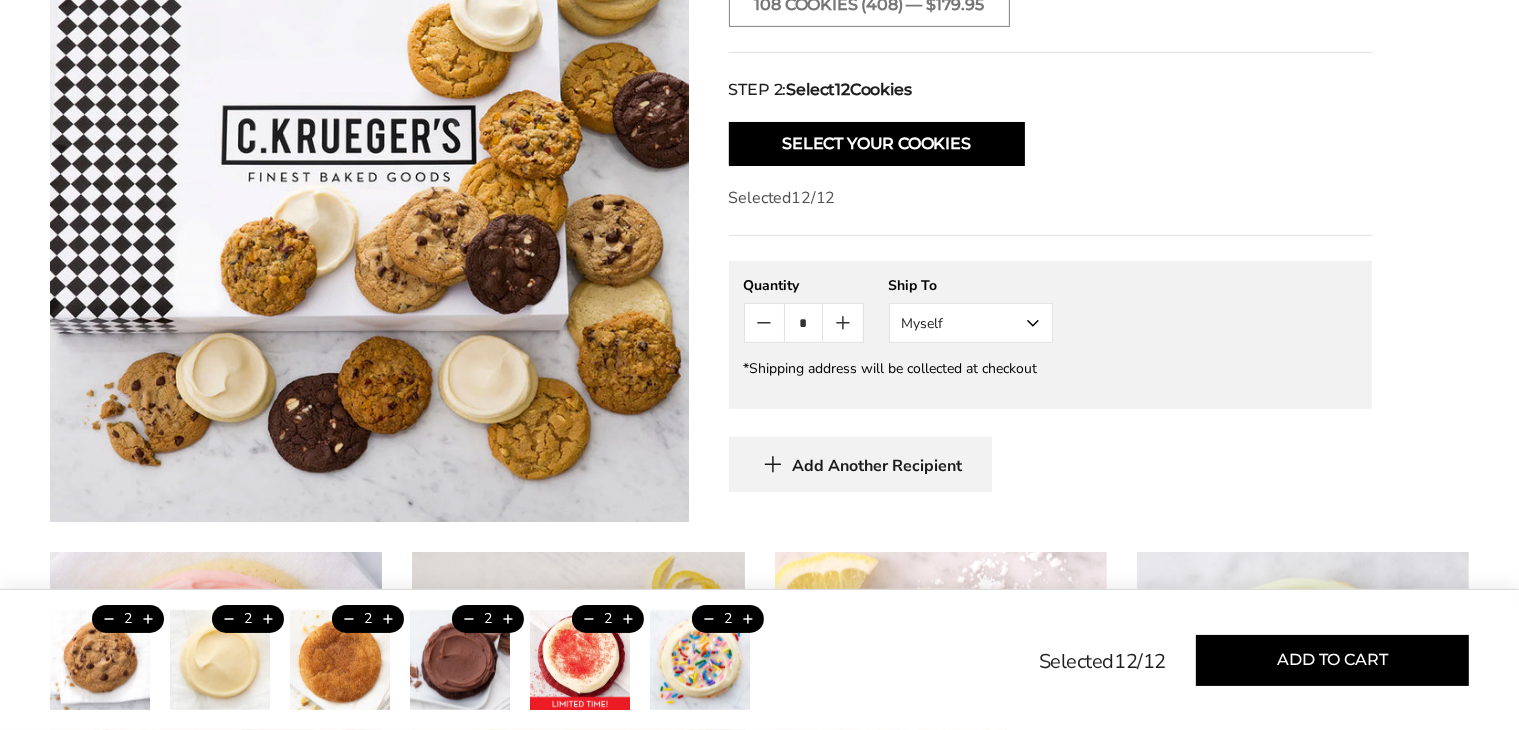 scroll, scrollTop: 927, scrollLeft: 0, axis: vertical 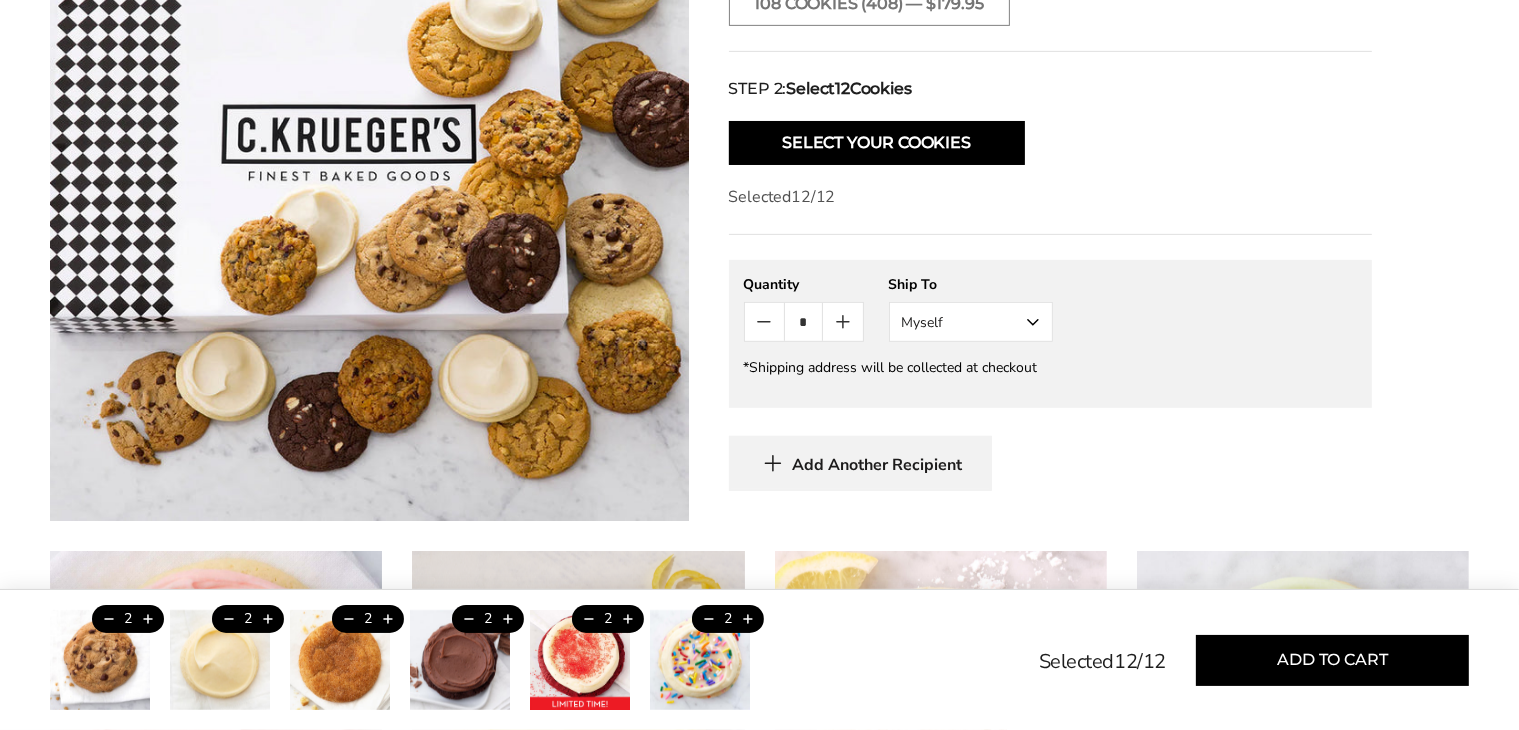 click on "Myself" at bounding box center [971, 322] 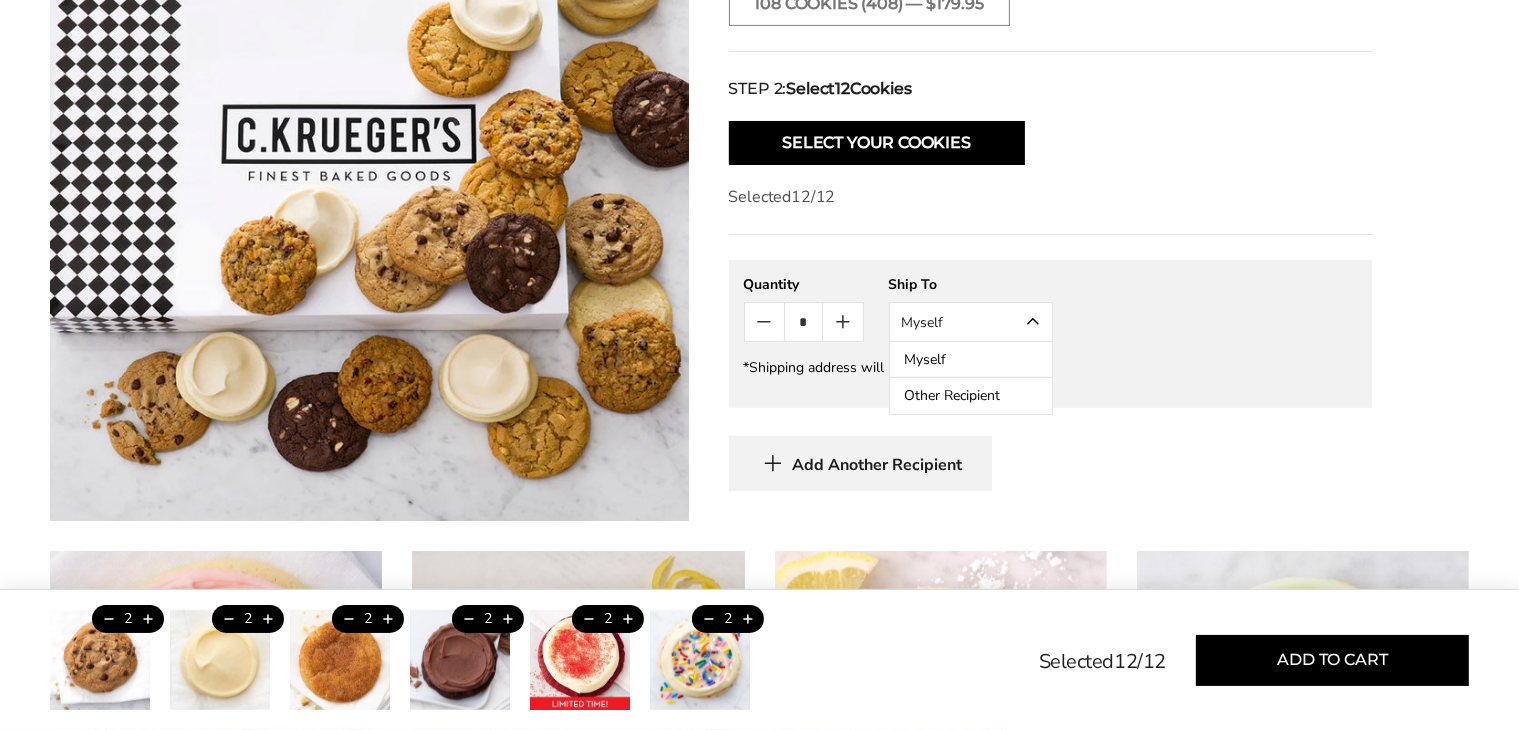 click on "Other Recipient" at bounding box center [971, 396] 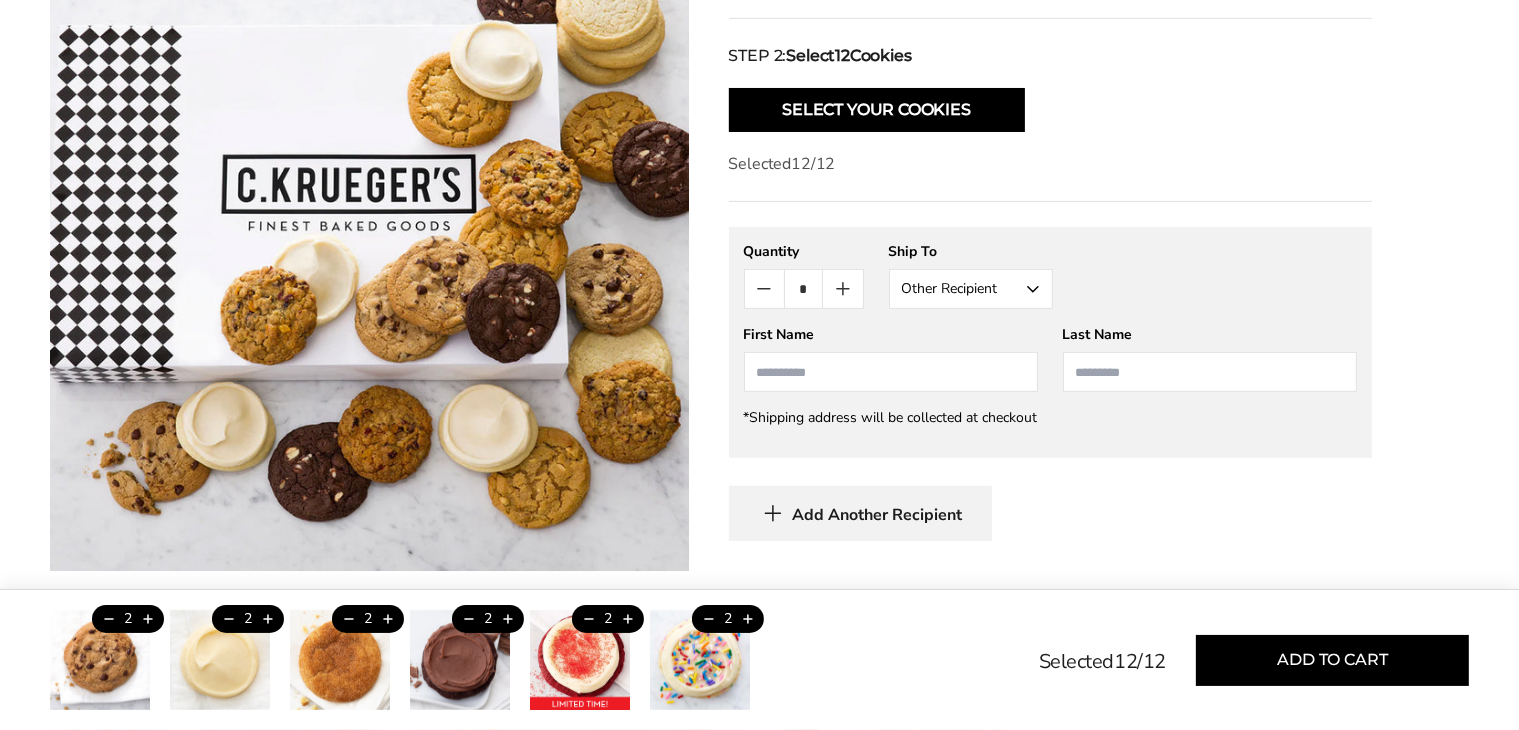 scroll, scrollTop: 962, scrollLeft: 0, axis: vertical 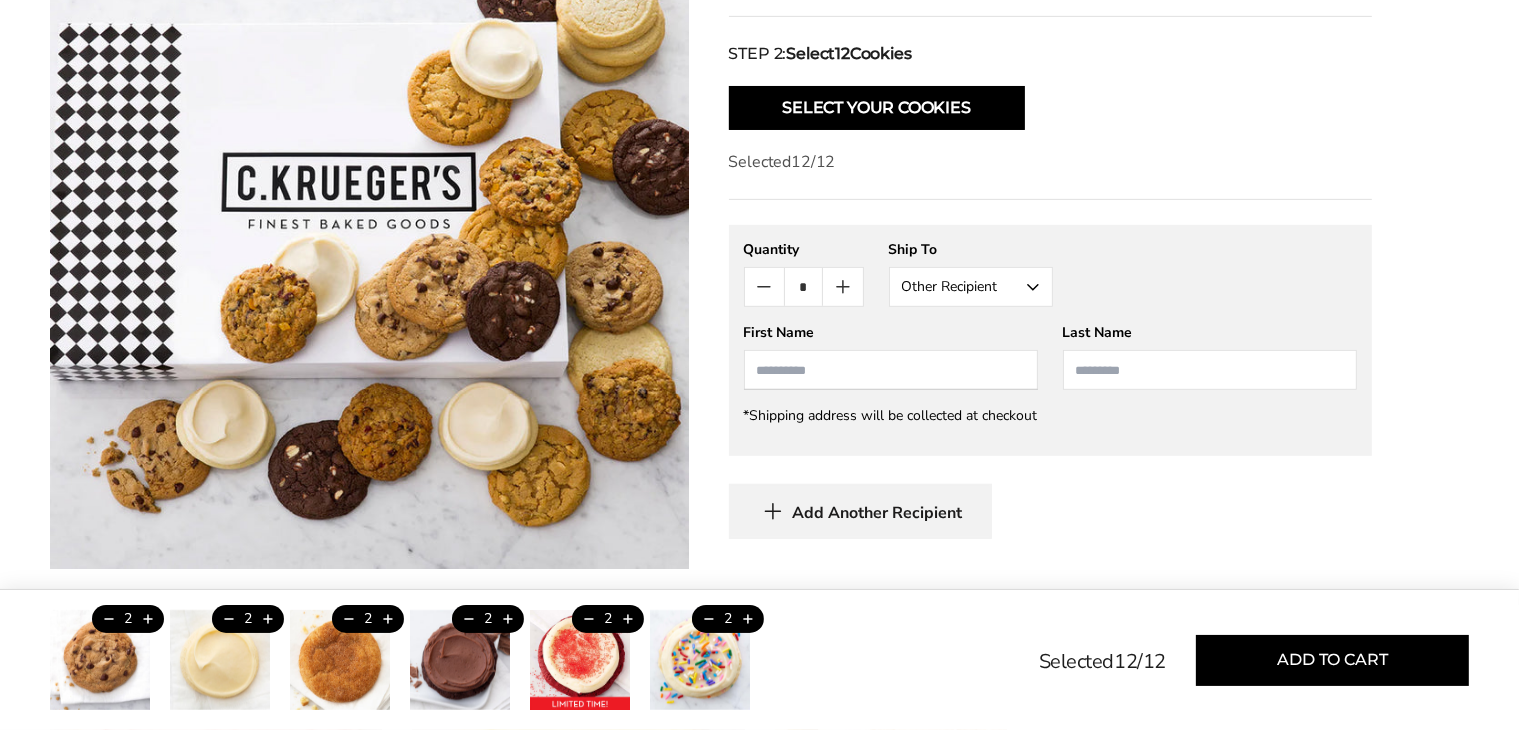 click at bounding box center (891, 370) 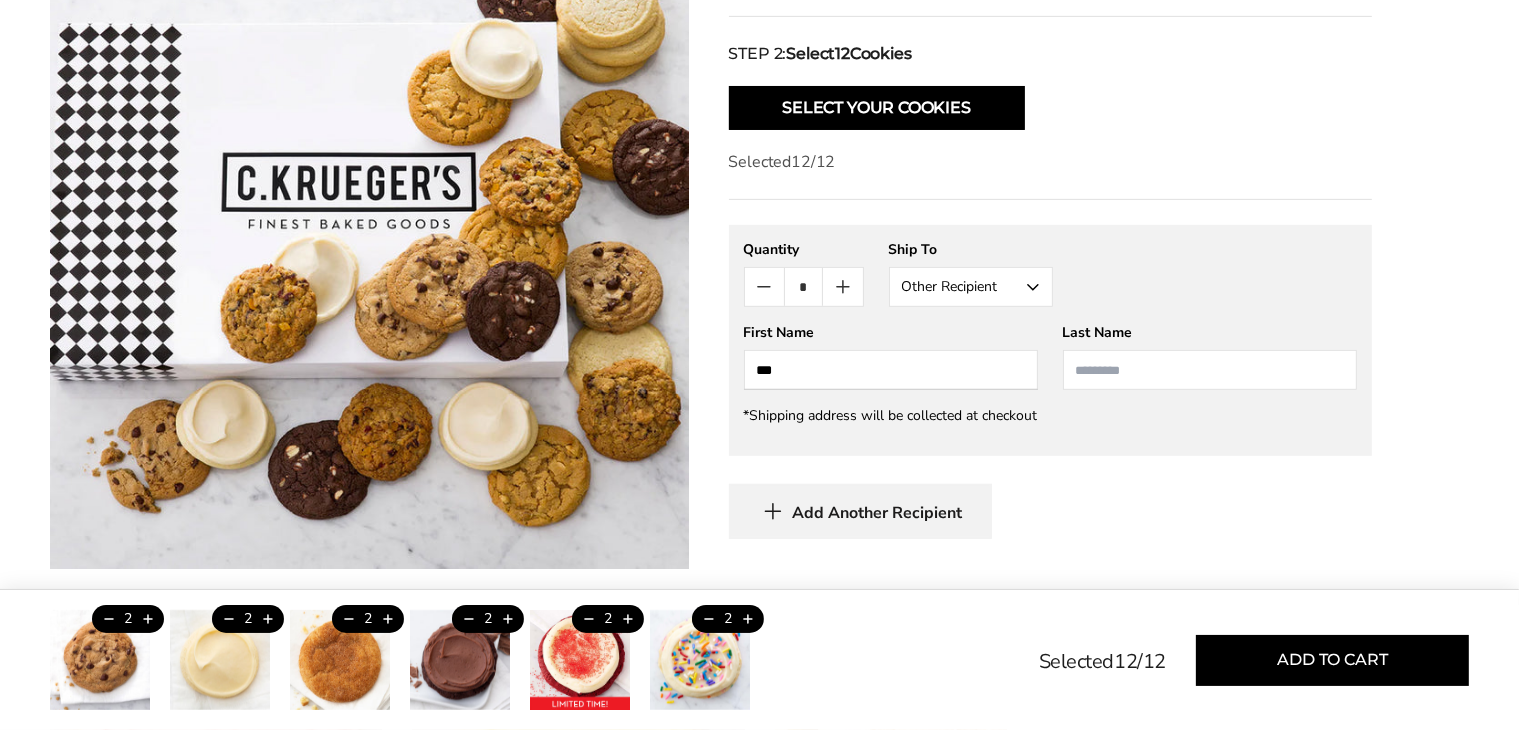 type on "***" 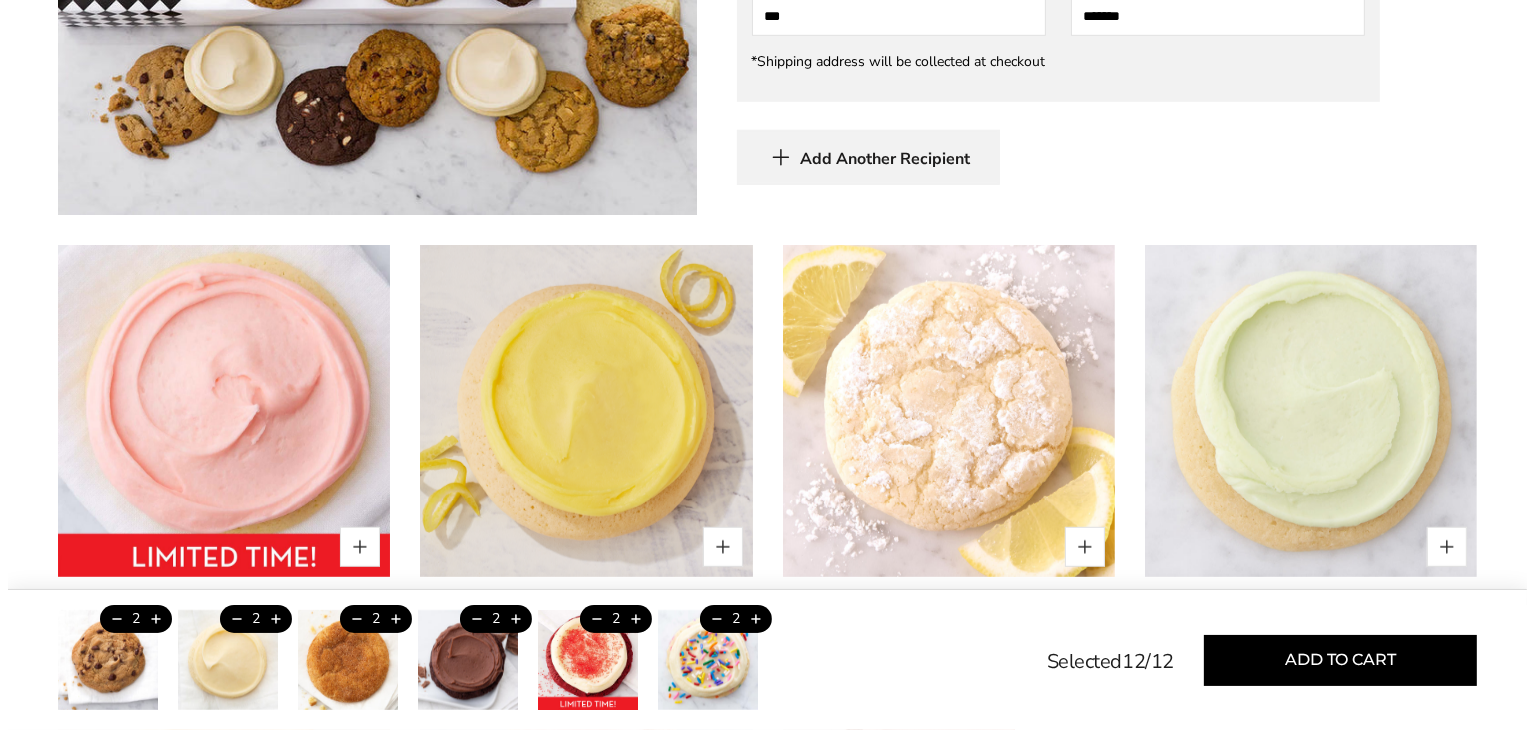scroll, scrollTop: 1316, scrollLeft: 0, axis: vertical 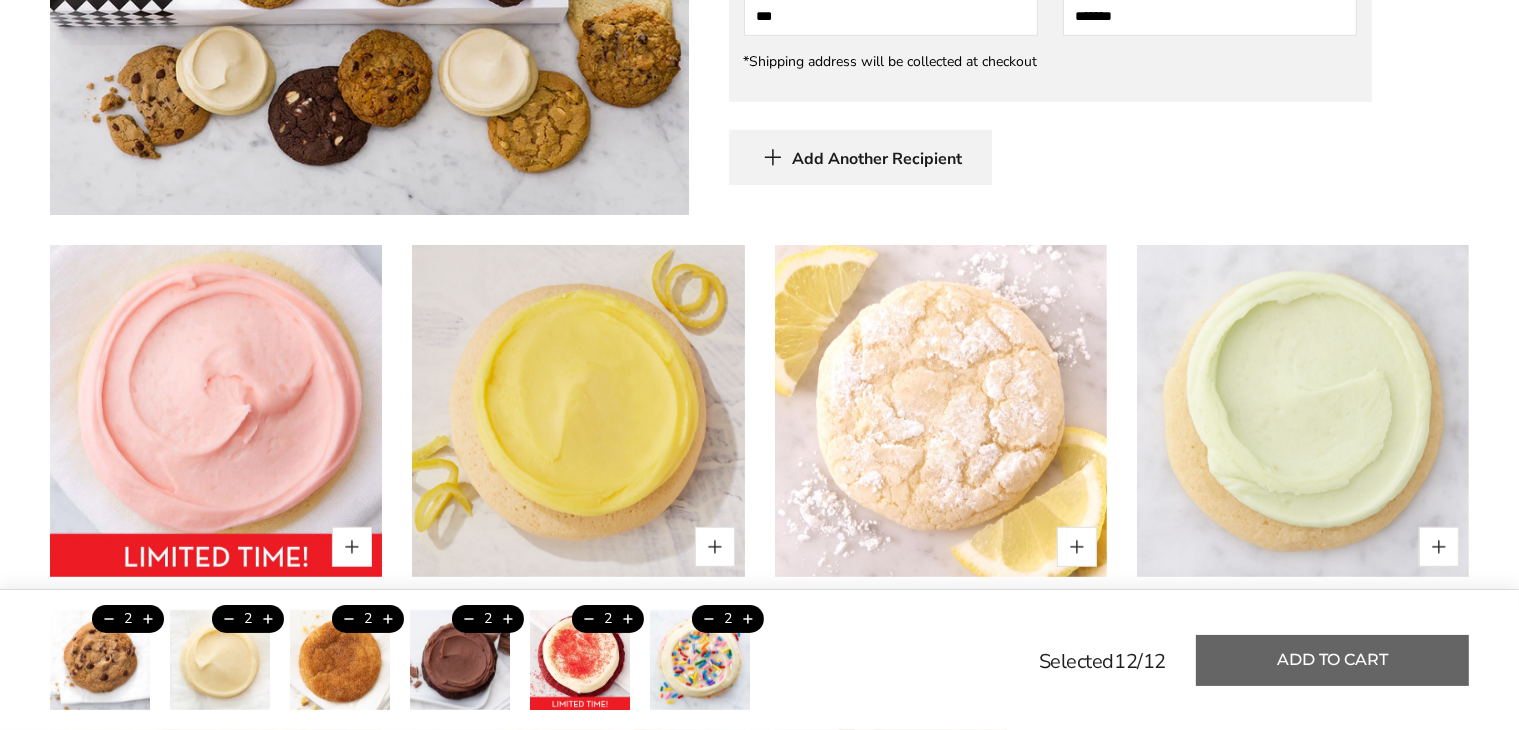type on "*******" 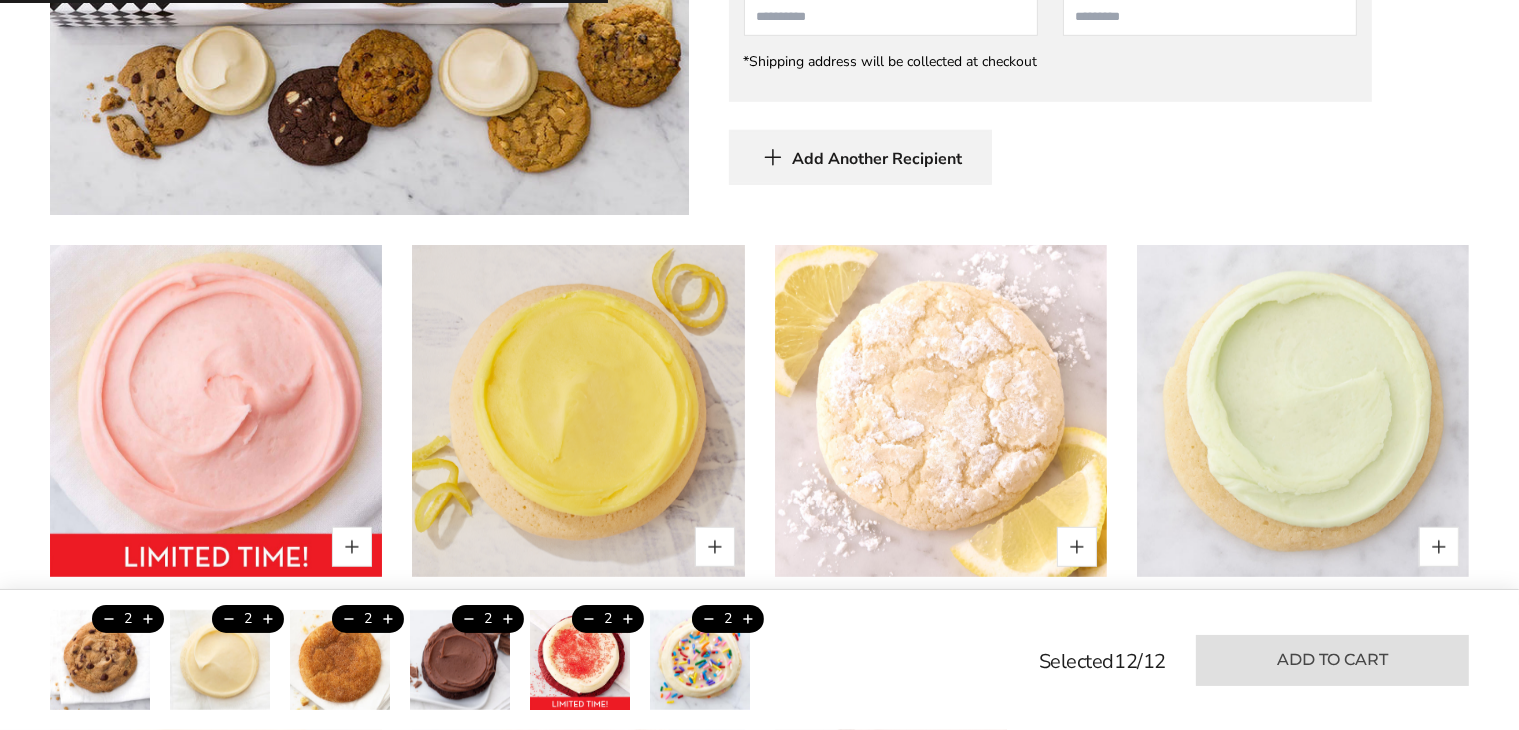 type on "*" 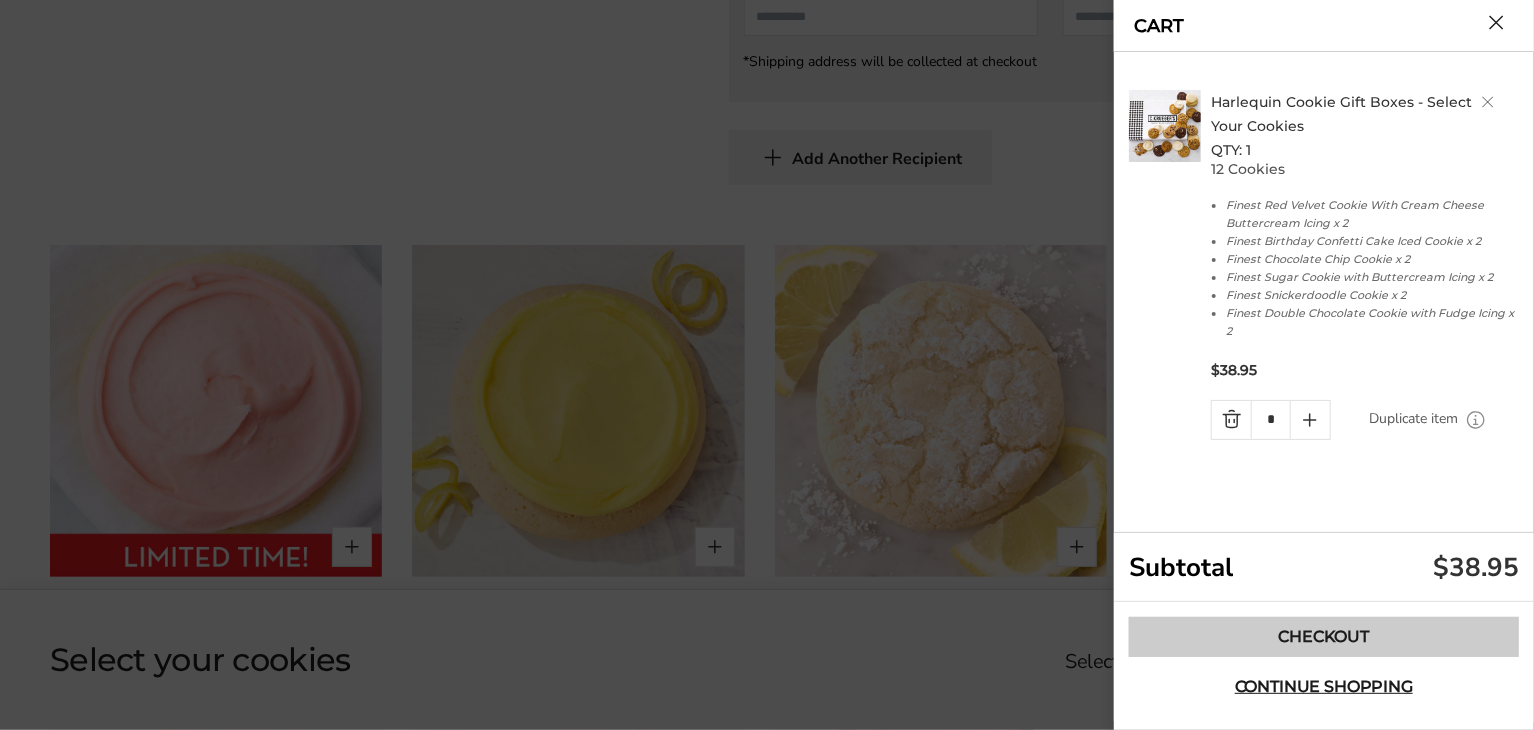 click on "Checkout" at bounding box center (1324, 637) 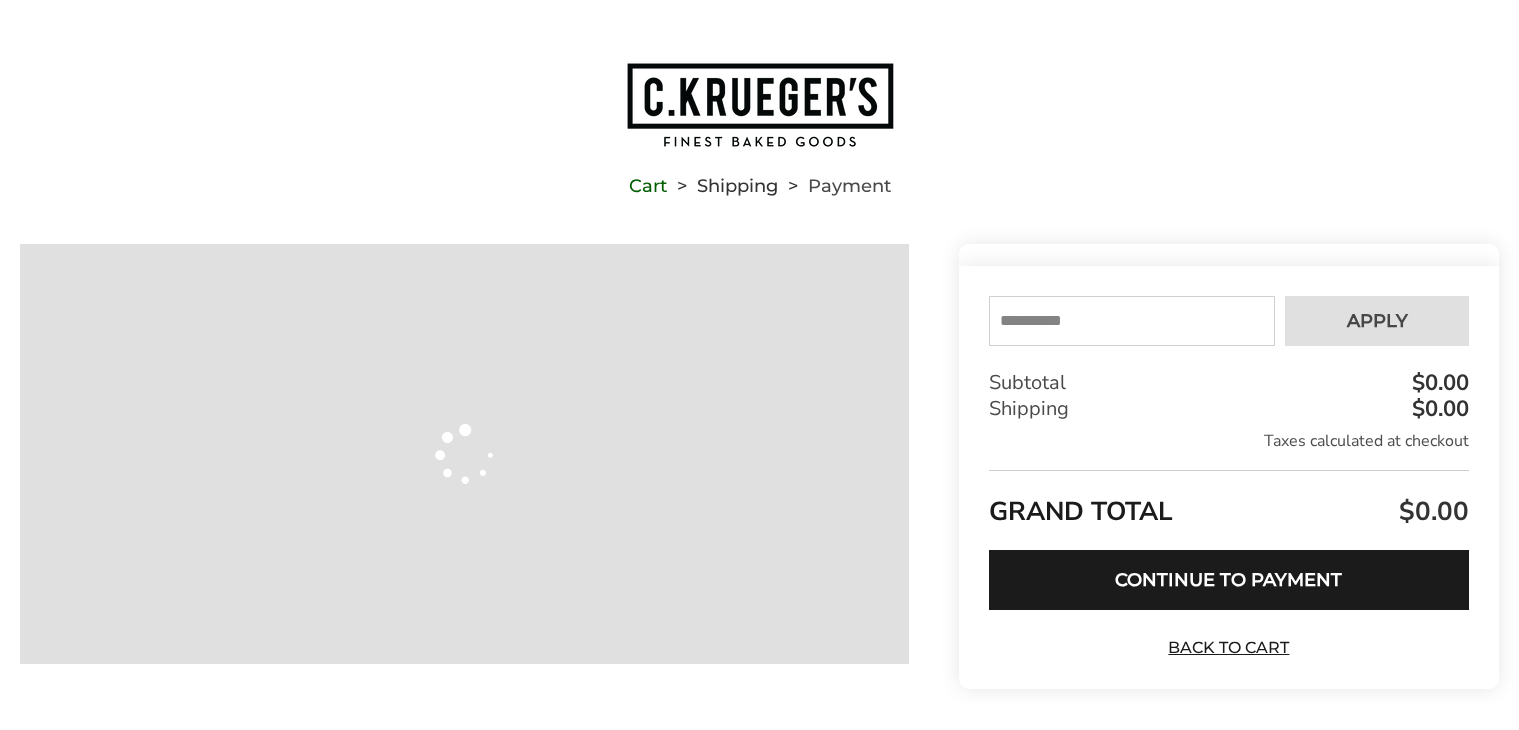 scroll, scrollTop: 0, scrollLeft: 0, axis: both 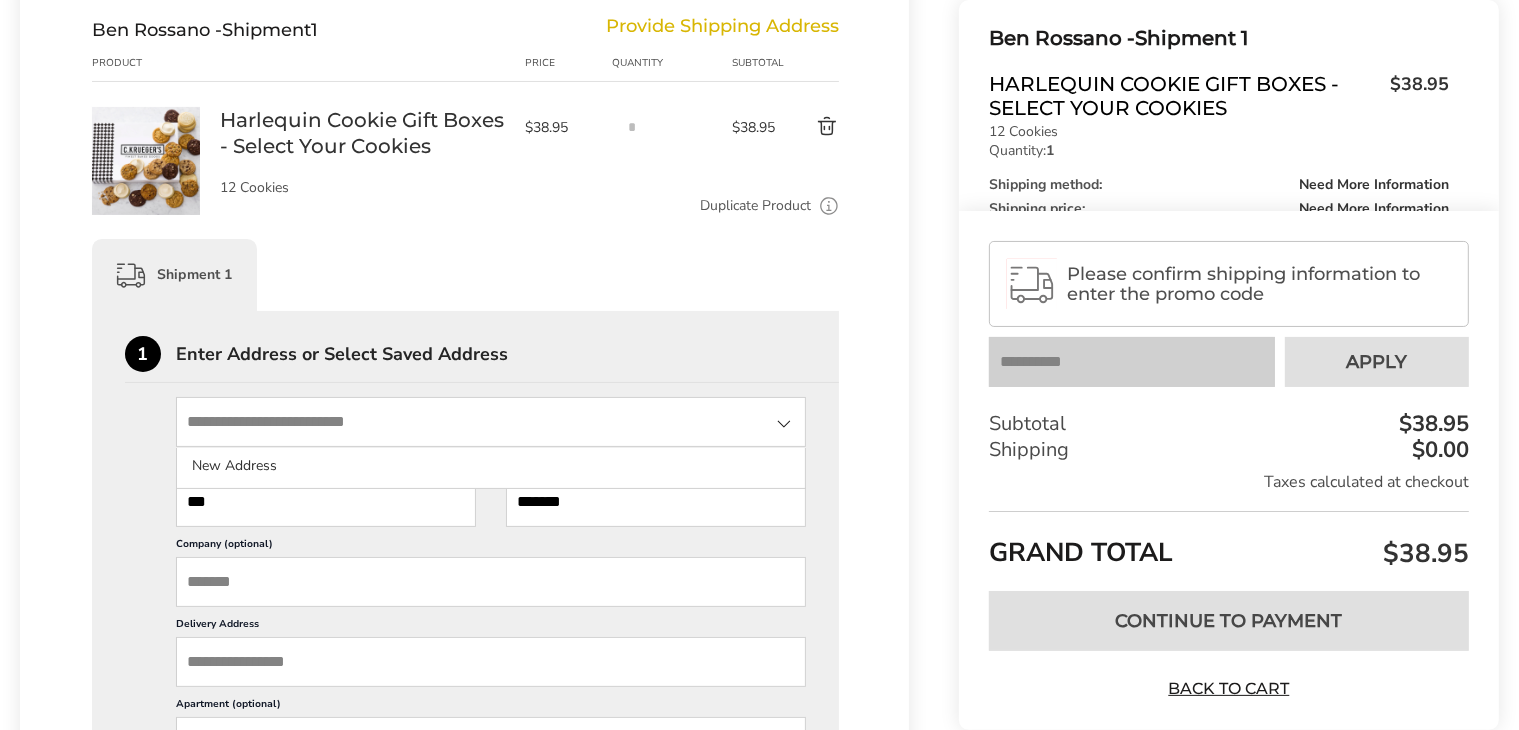 click at bounding box center (491, 422) 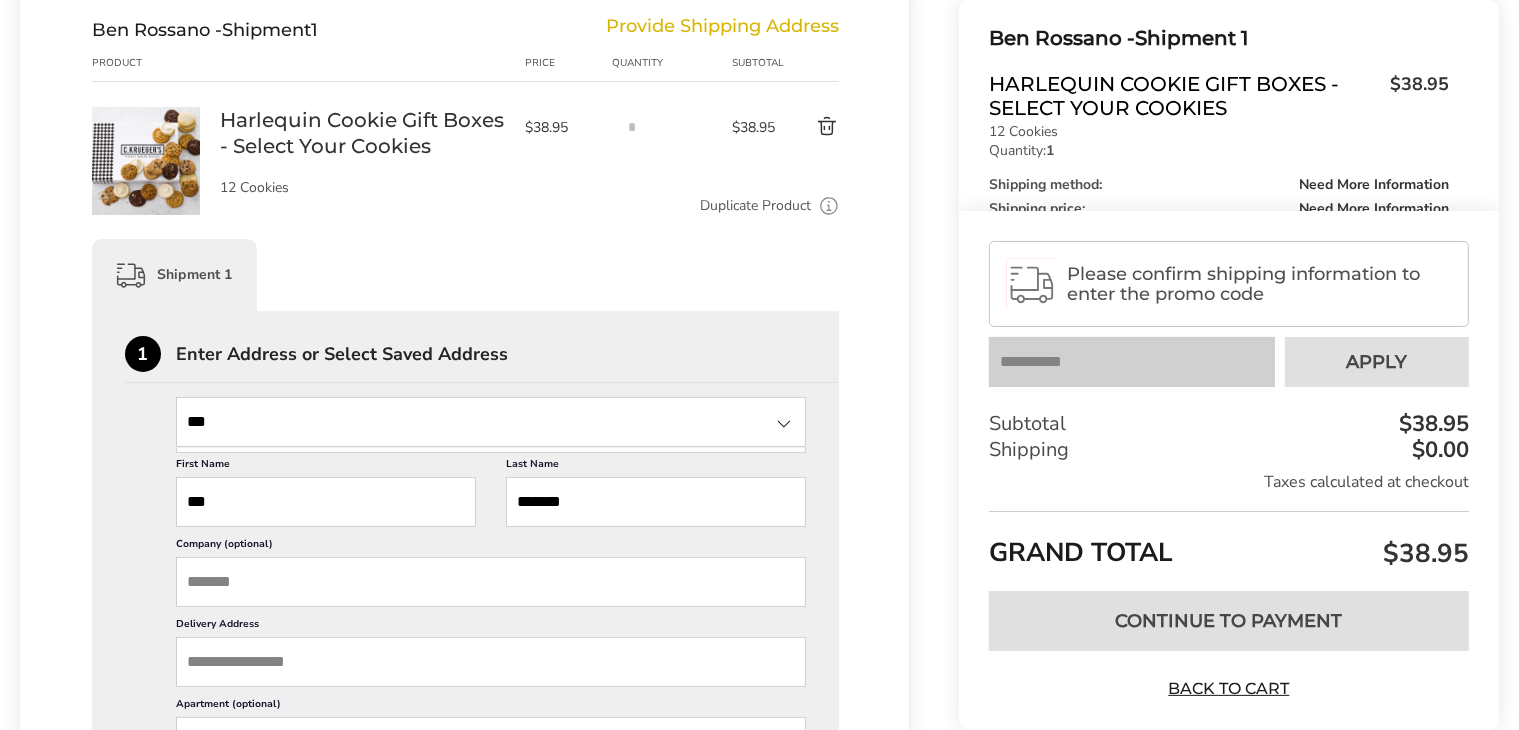 click on "**" at bounding box center (491, 422) 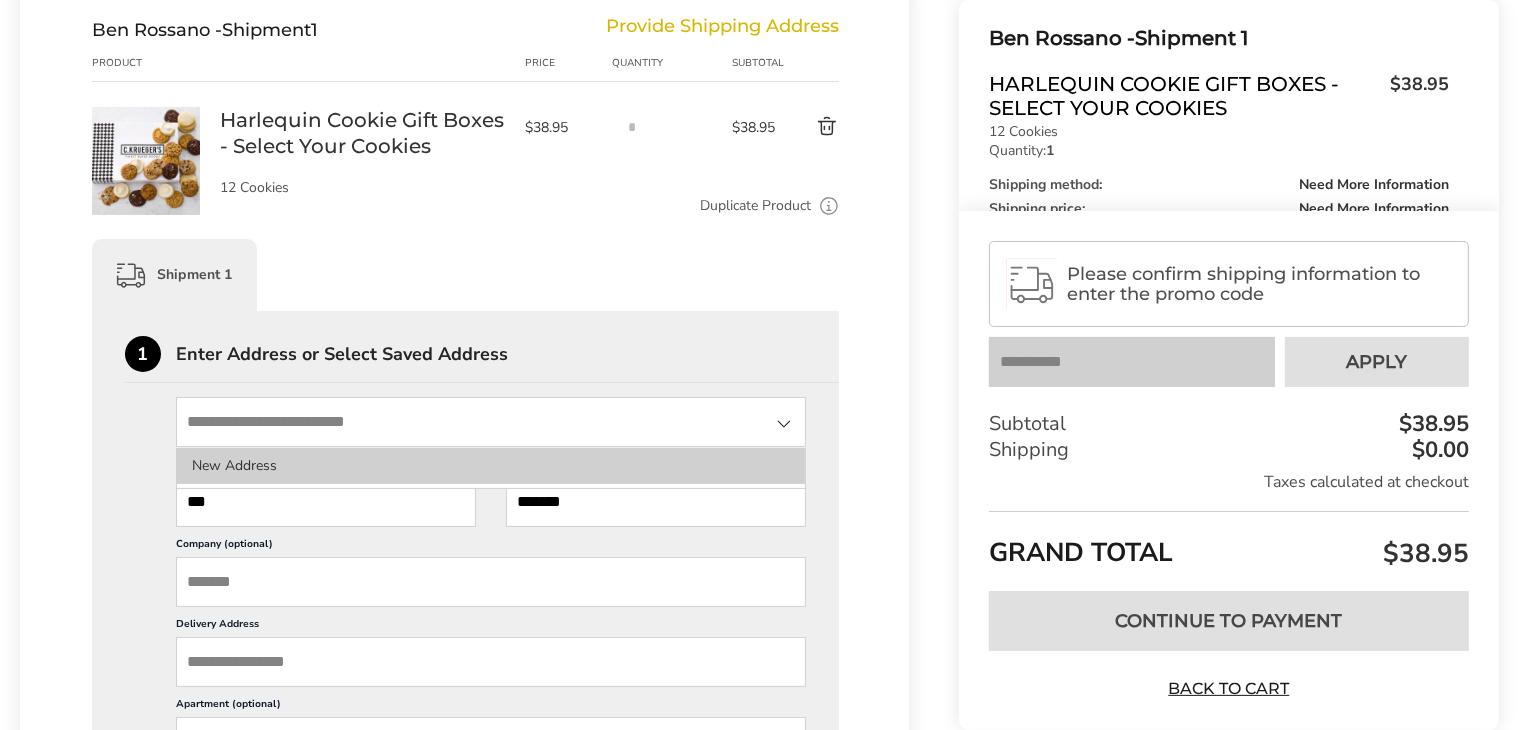 click on "New Address" 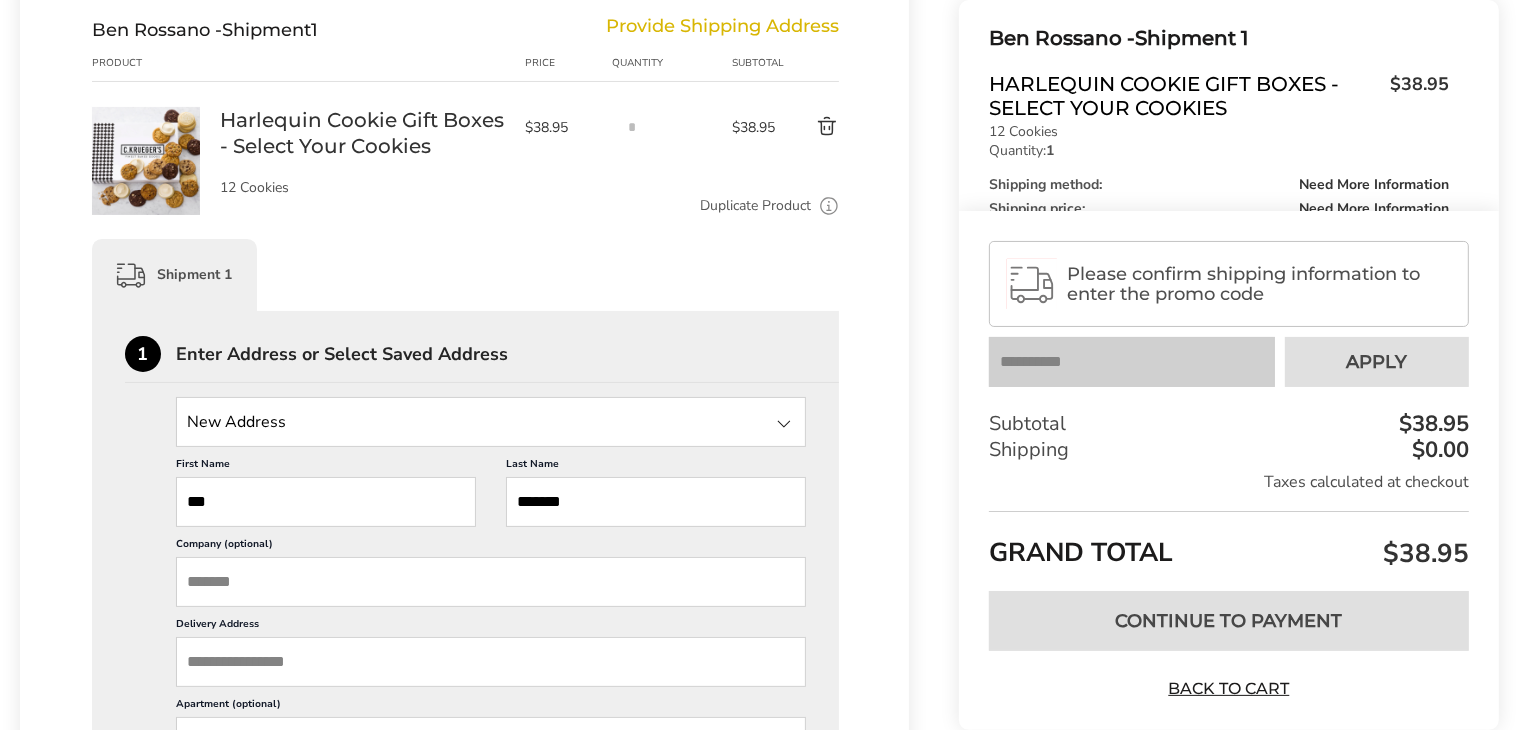 click at bounding box center [491, 422] 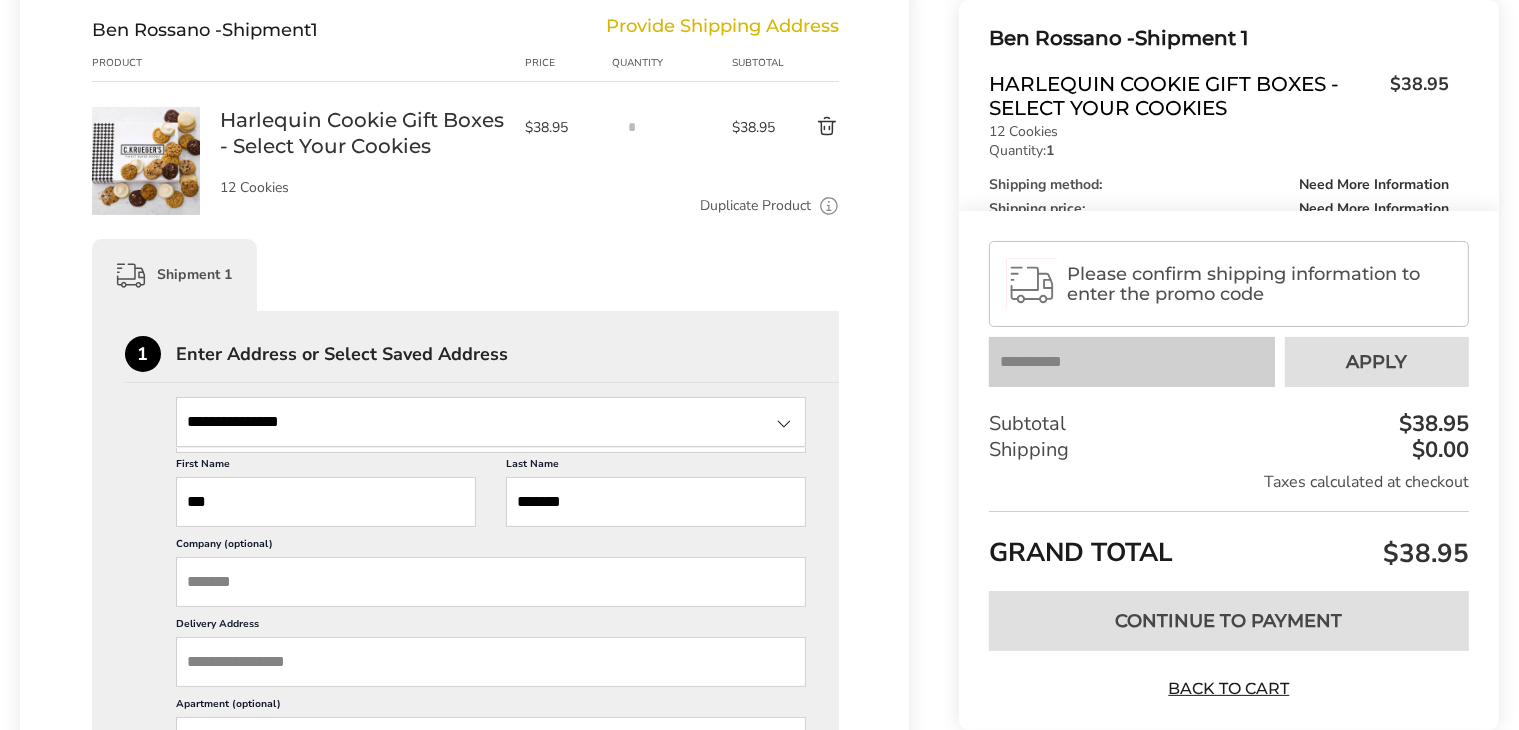 type on "**********" 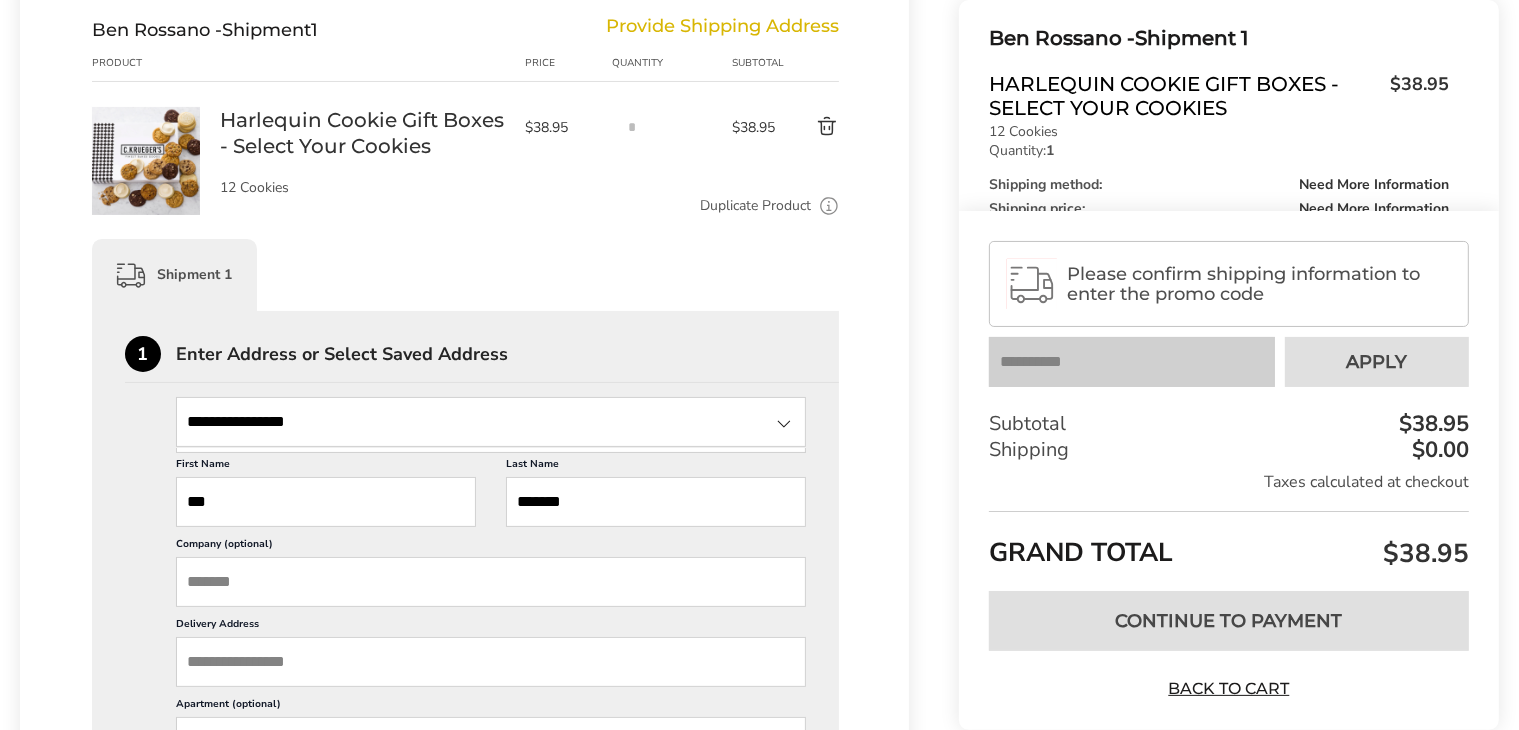 scroll, scrollTop: 0, scrollLeft: 0, axis: both 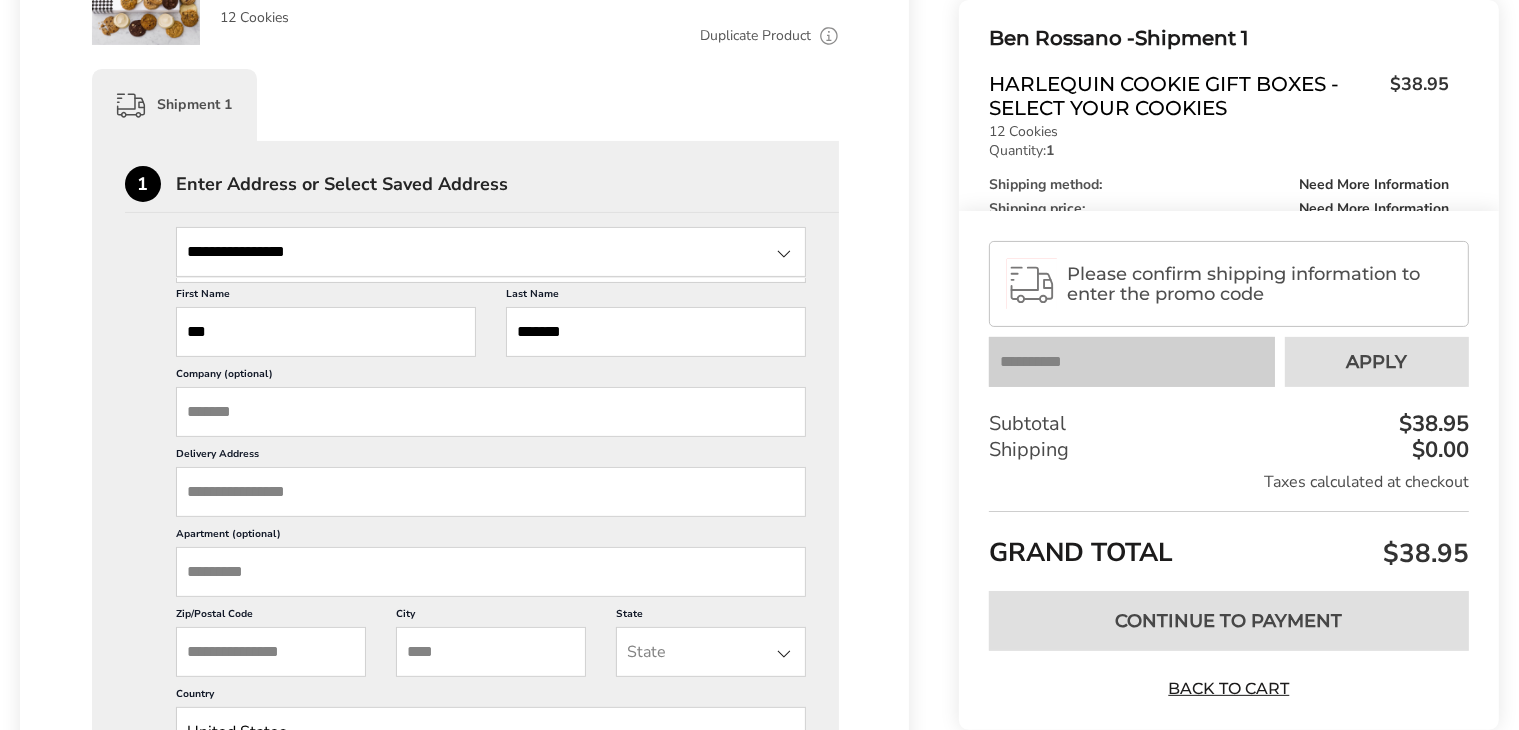 click on "**********" at bounding box center (491, 252) 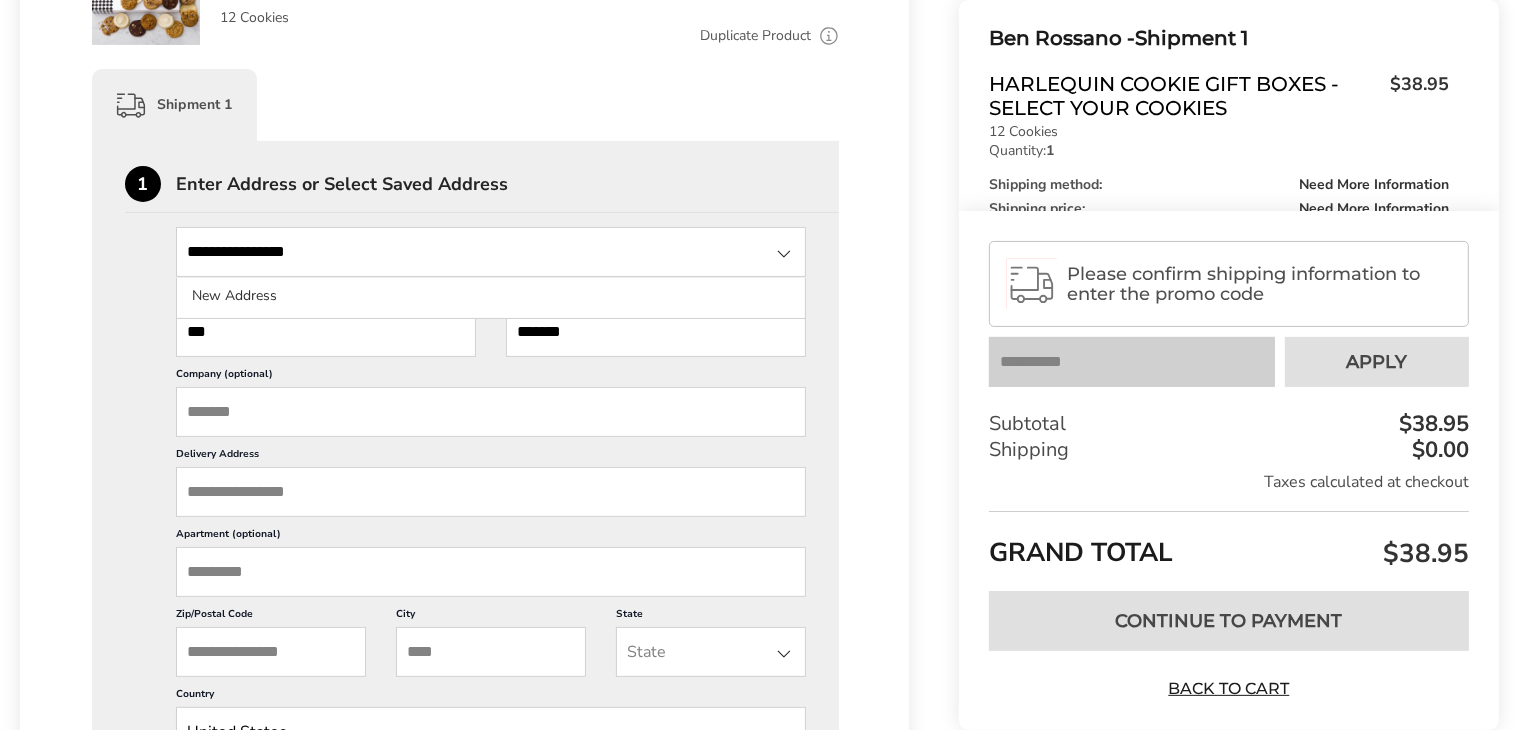 type 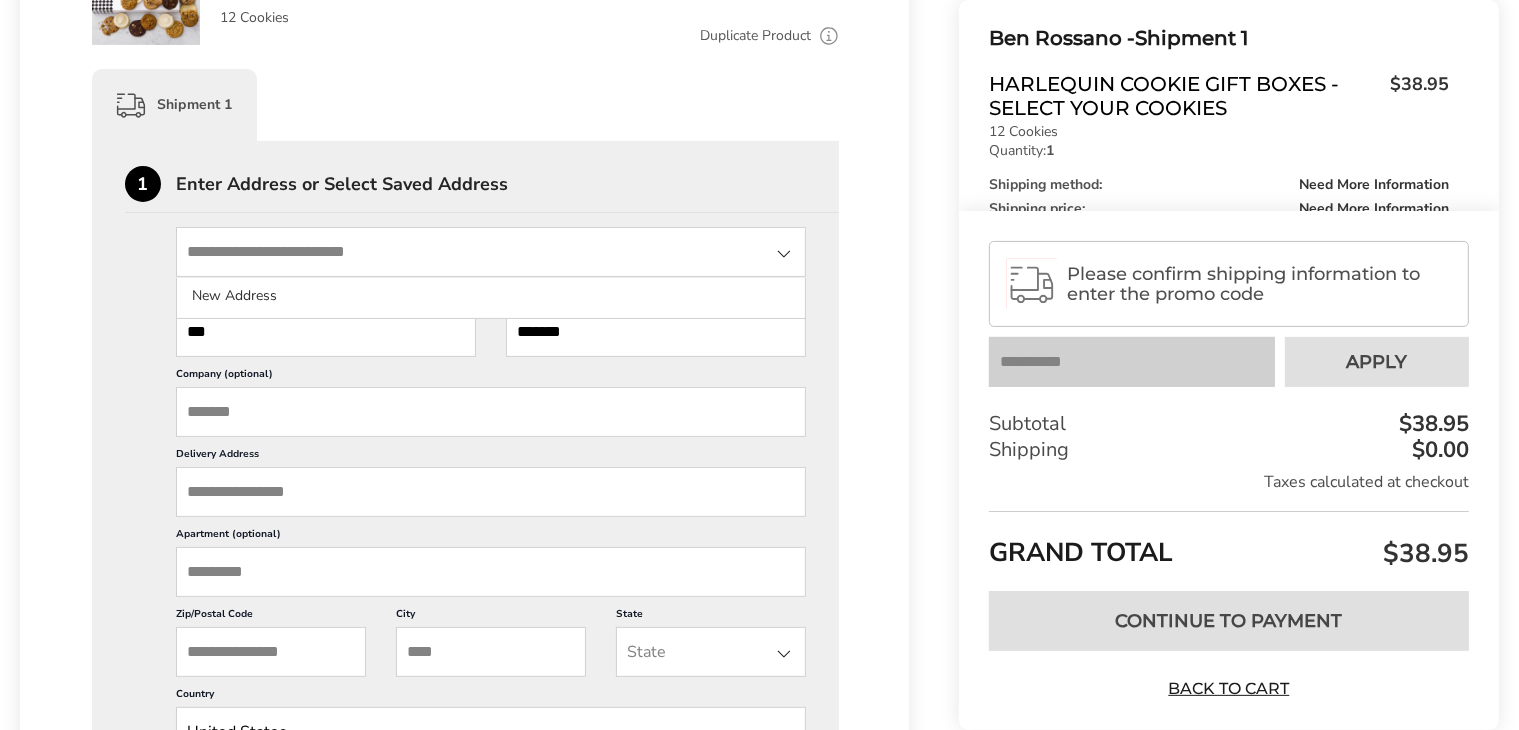 scroll, scrollTop: 0, scrollLeft: 0, axis: both 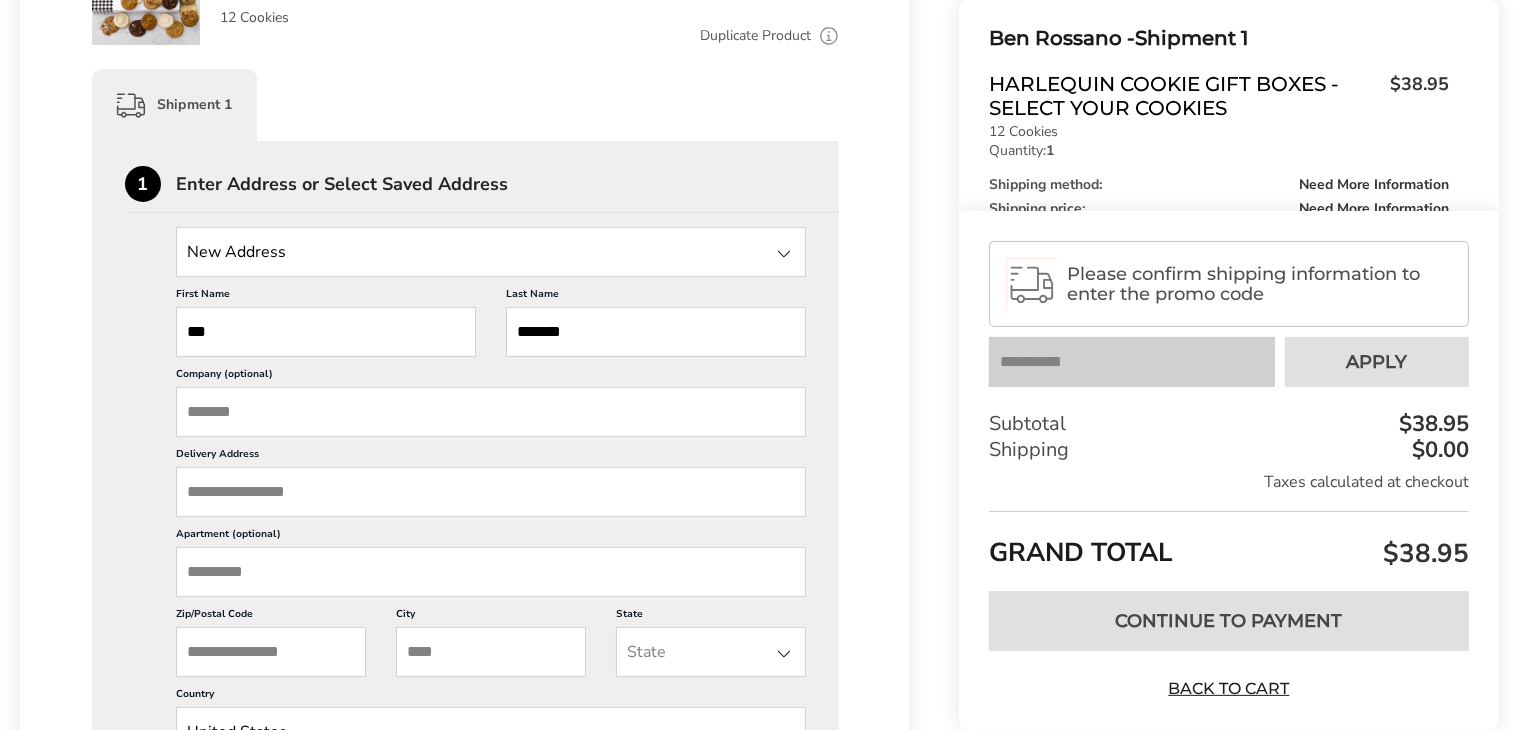 click on "Delivery Address" at bounding box center (491, 492) 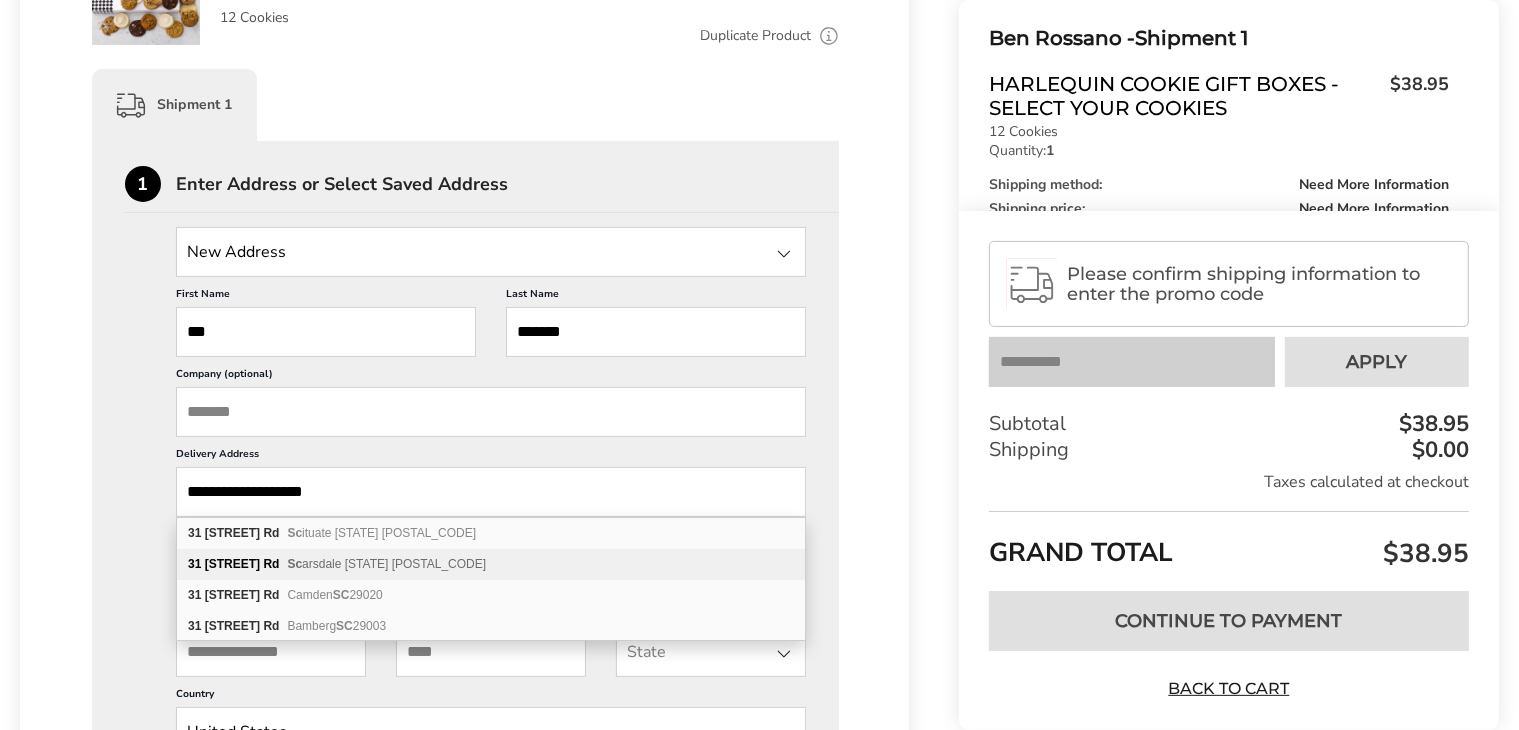 click on "31 [STREET] [CITY] [STATE] [POSTAL_CODE]" at bounding box center (491, 564) 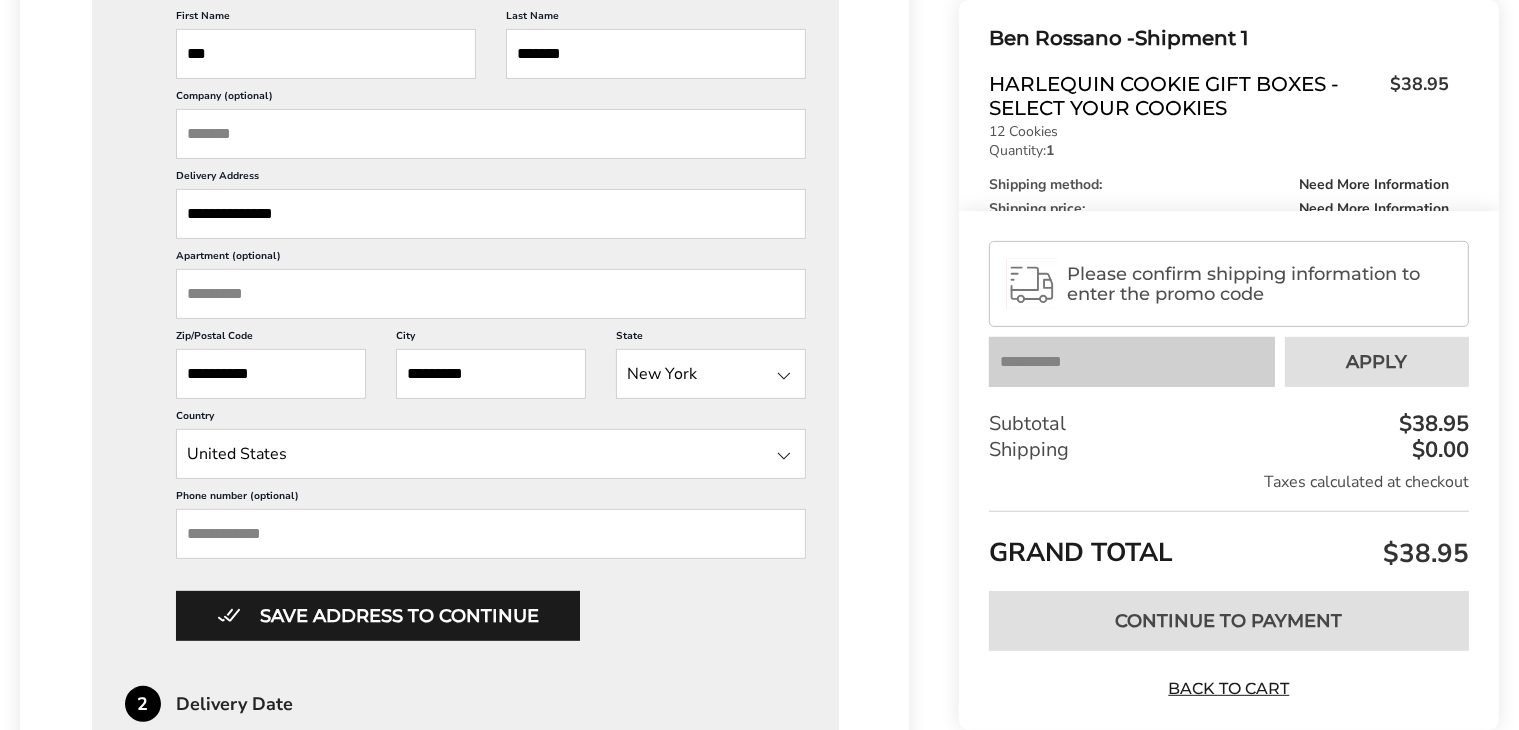scroll, scrollTop: 799, scrollLeft: 0, axis: vertical 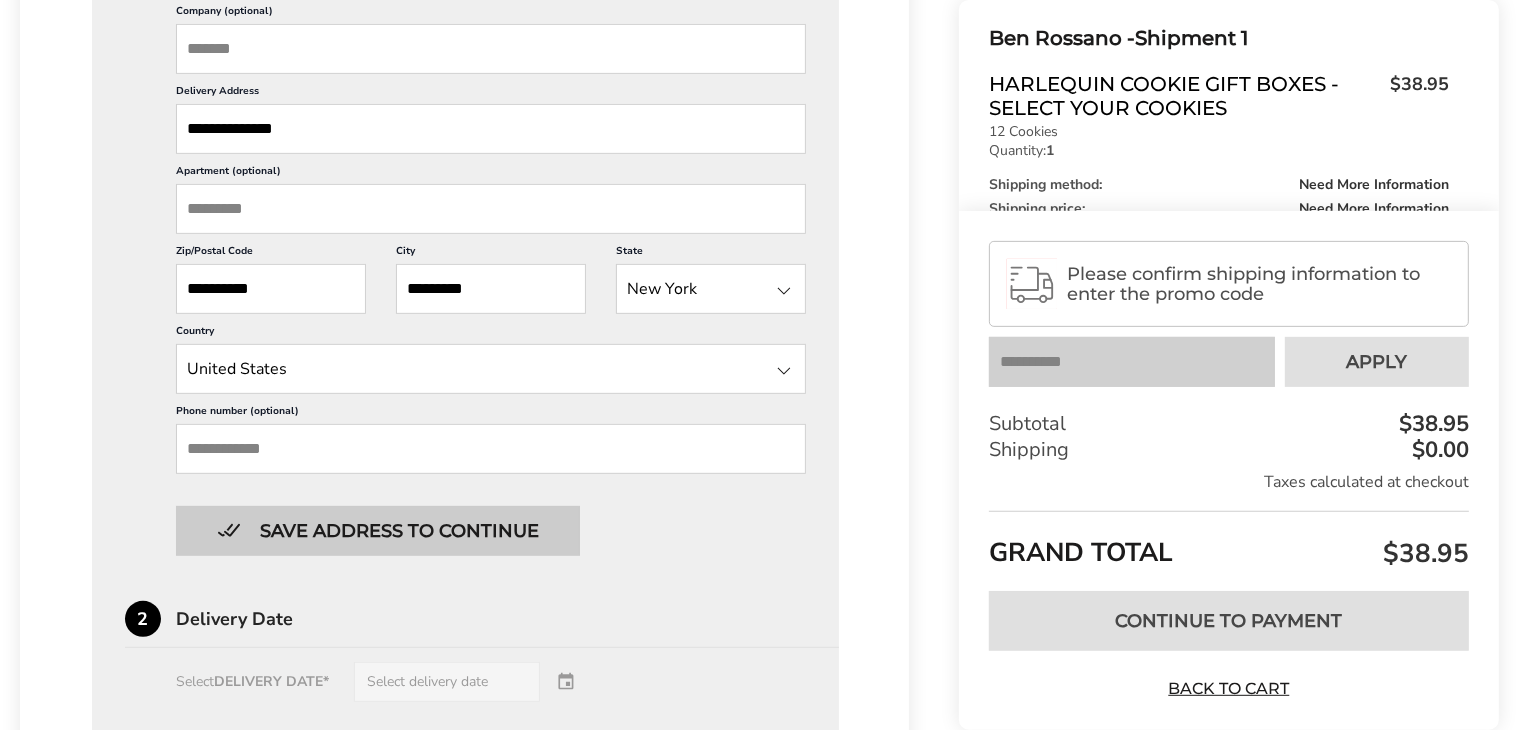 click on "Save address to continue" at bounding box center [378, 531] 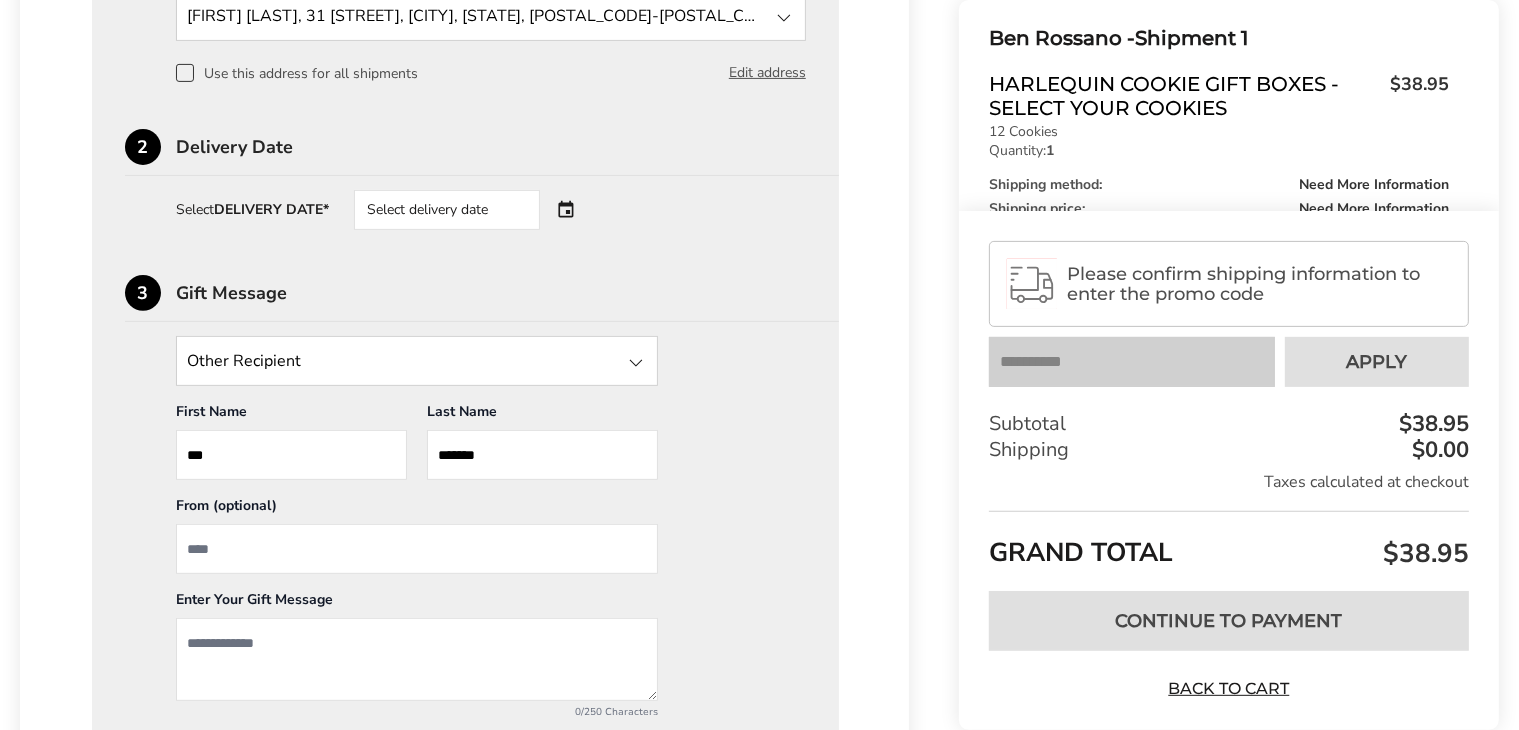 scroll, scrollTop: 619, scrollLeft: 0, axis: vertical 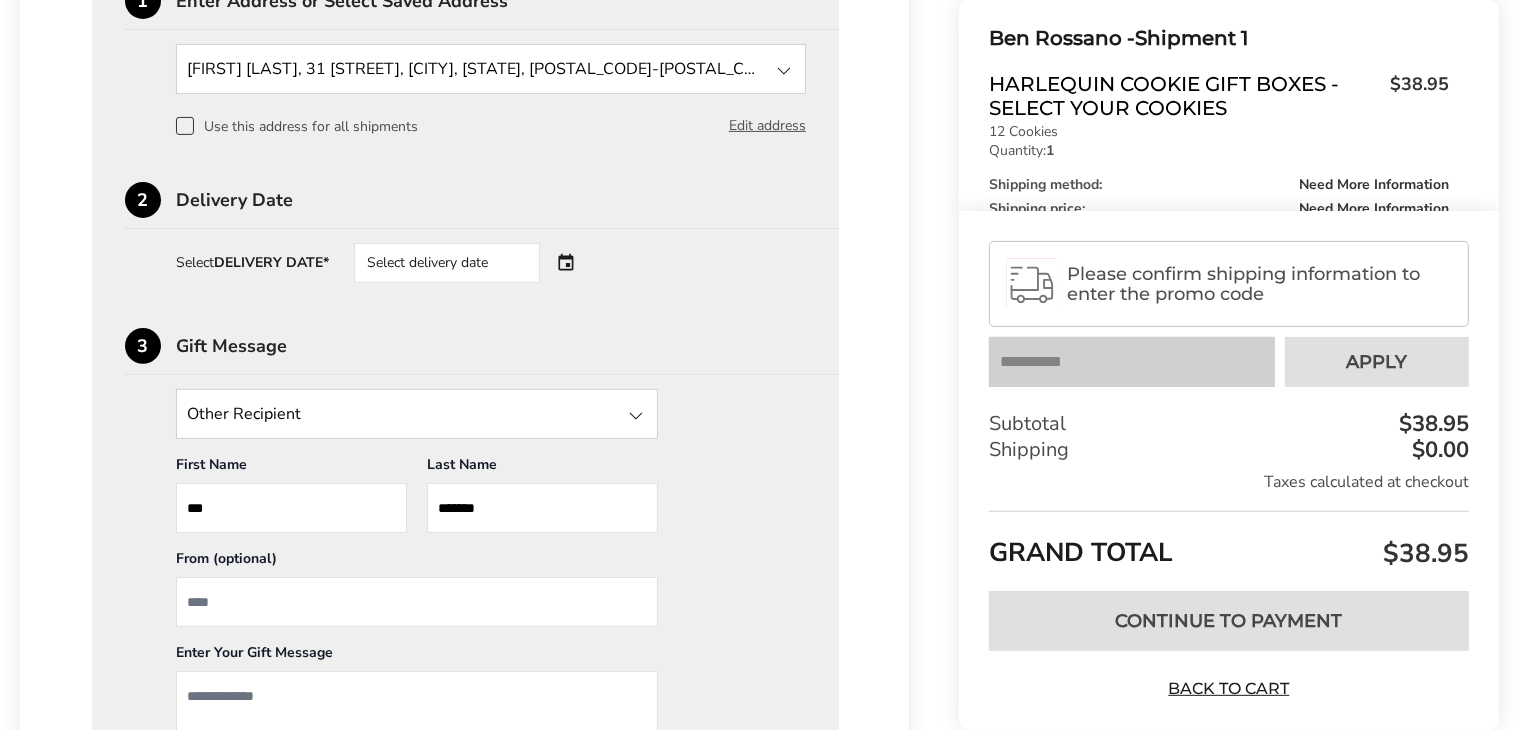 click on "Select delivery date" at bounding box center (447, 263) 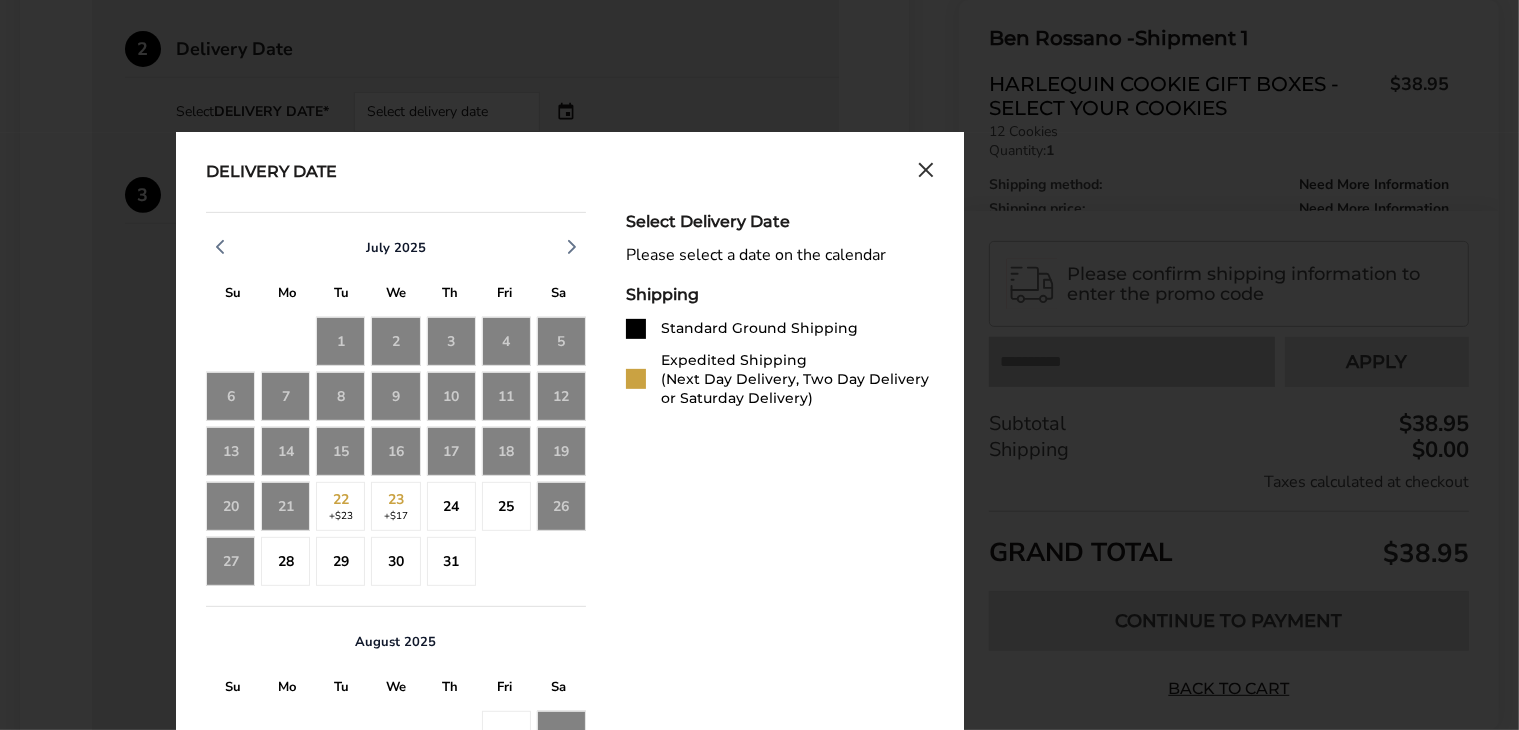 scroll, scrollTop: 774, scrollLeft: 0, axis: vertical 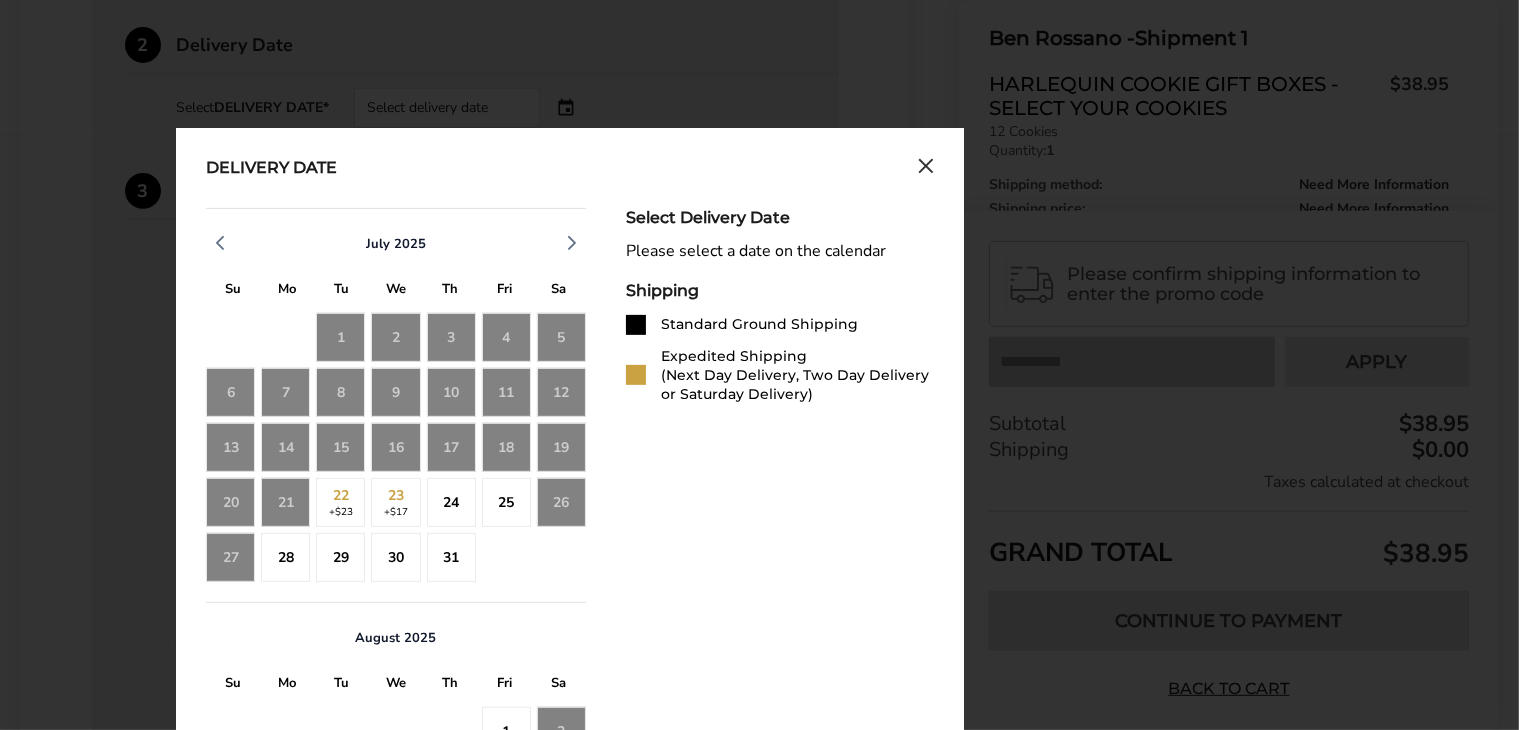 click on "21" 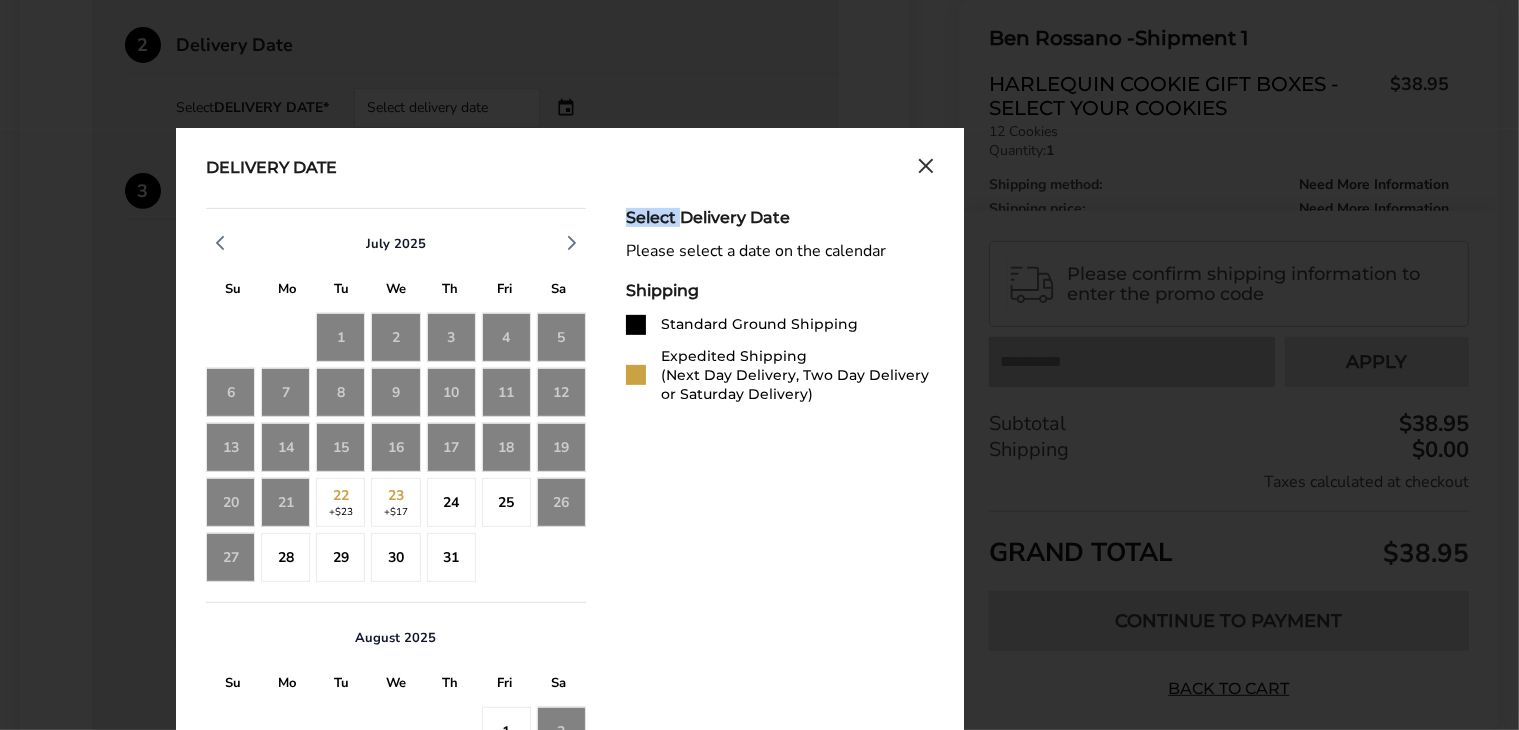 click on "21" 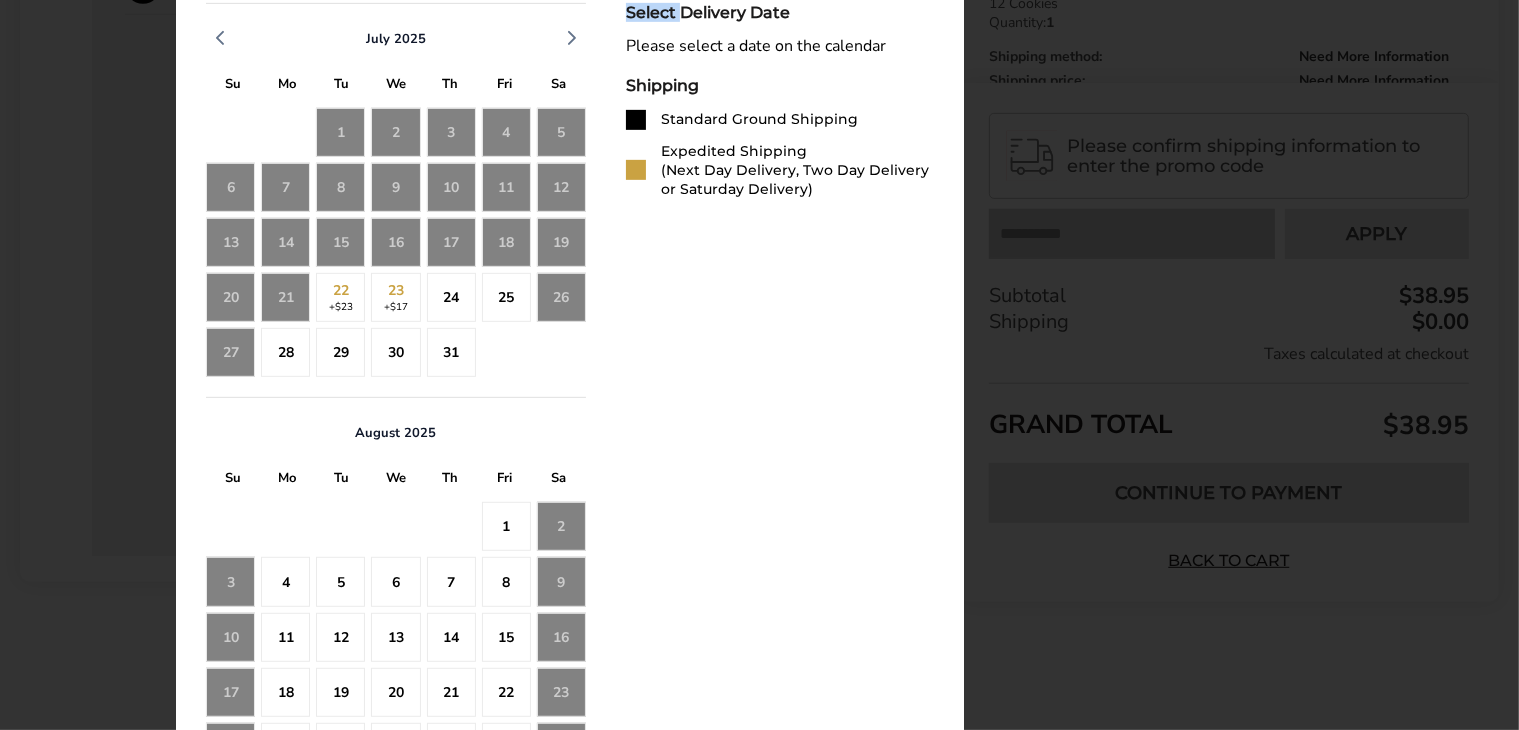 scroll, scrollTop: 931, scrollLeft: 0, axis: vertical 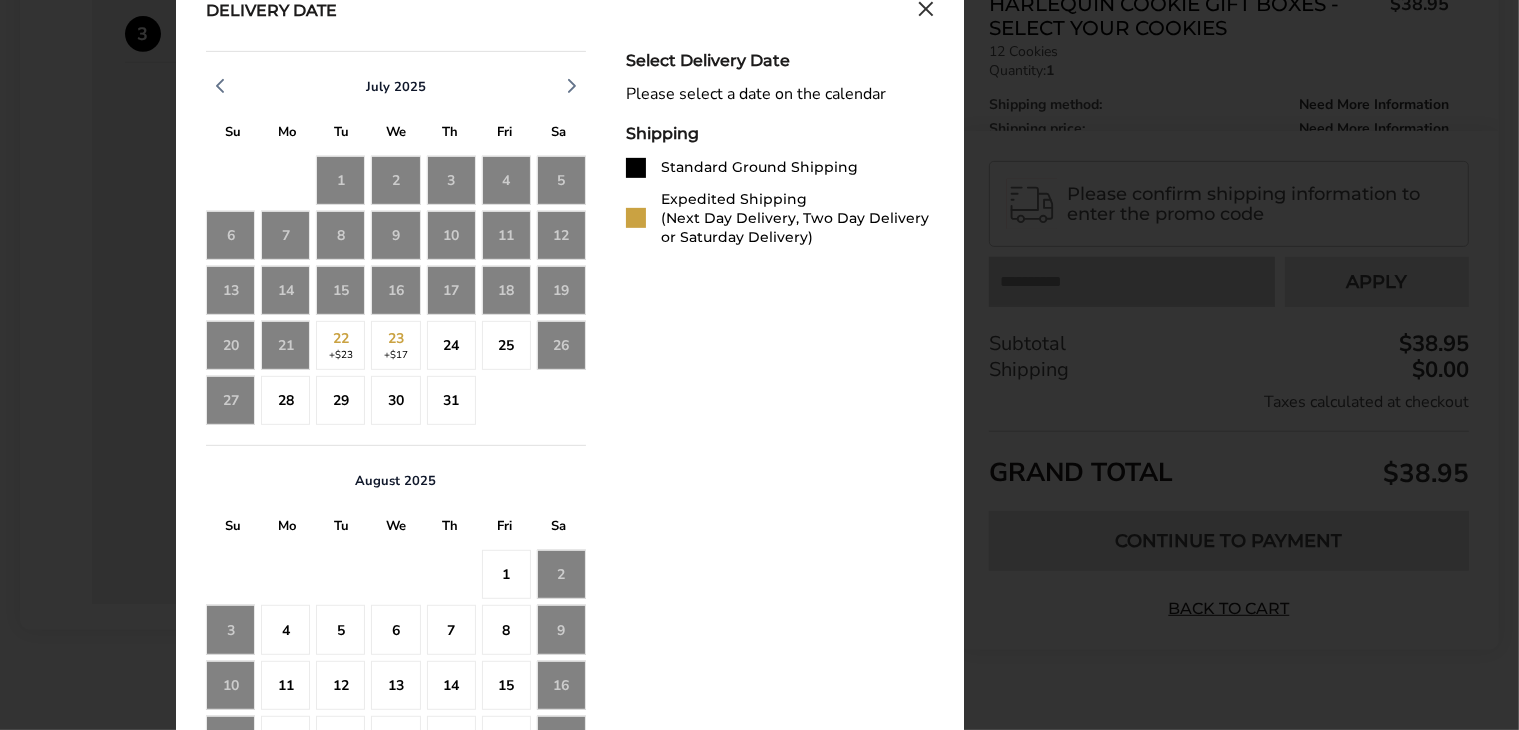 click on "Please select a date on the calendar" 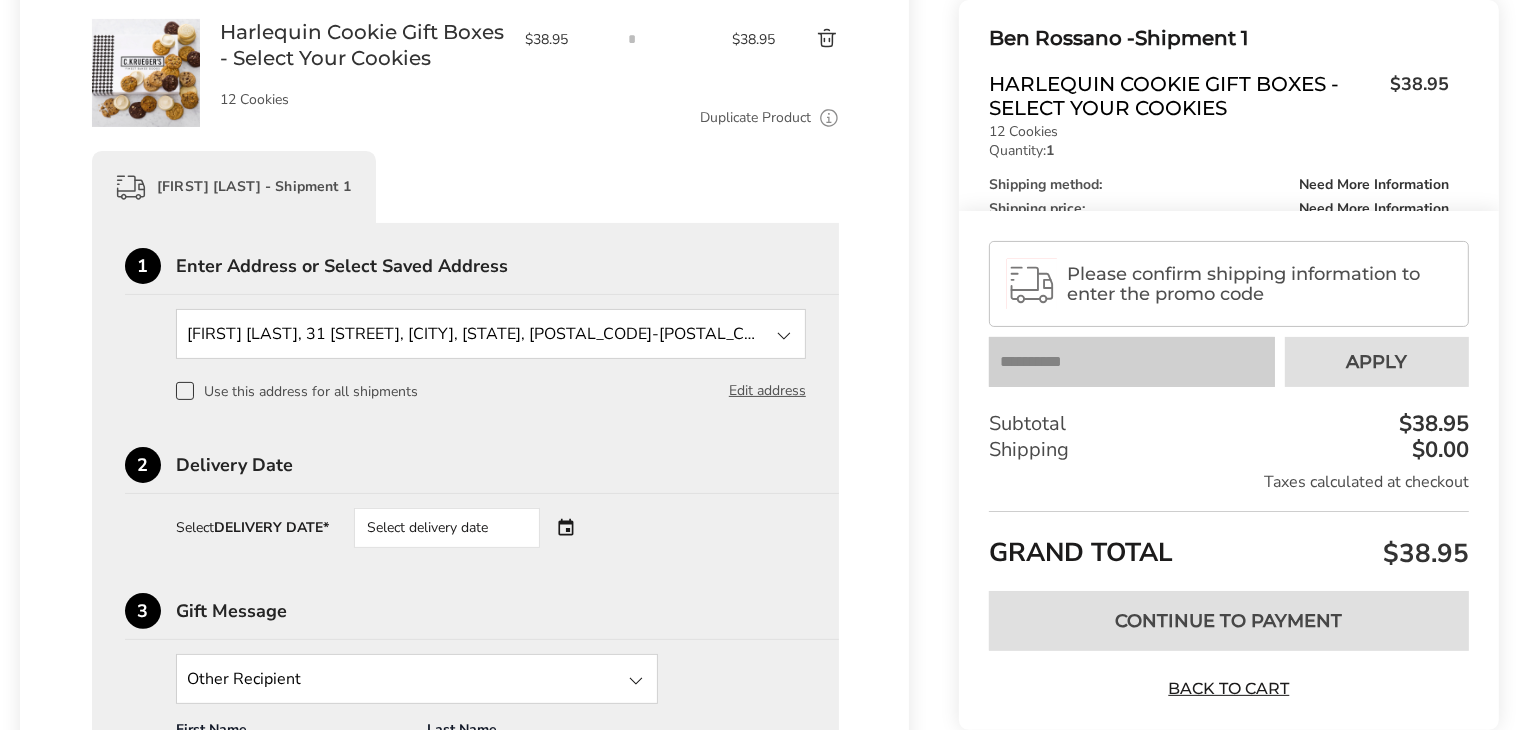 scroll, scrollTop: 0, scrollLeft: 0, axis: both 